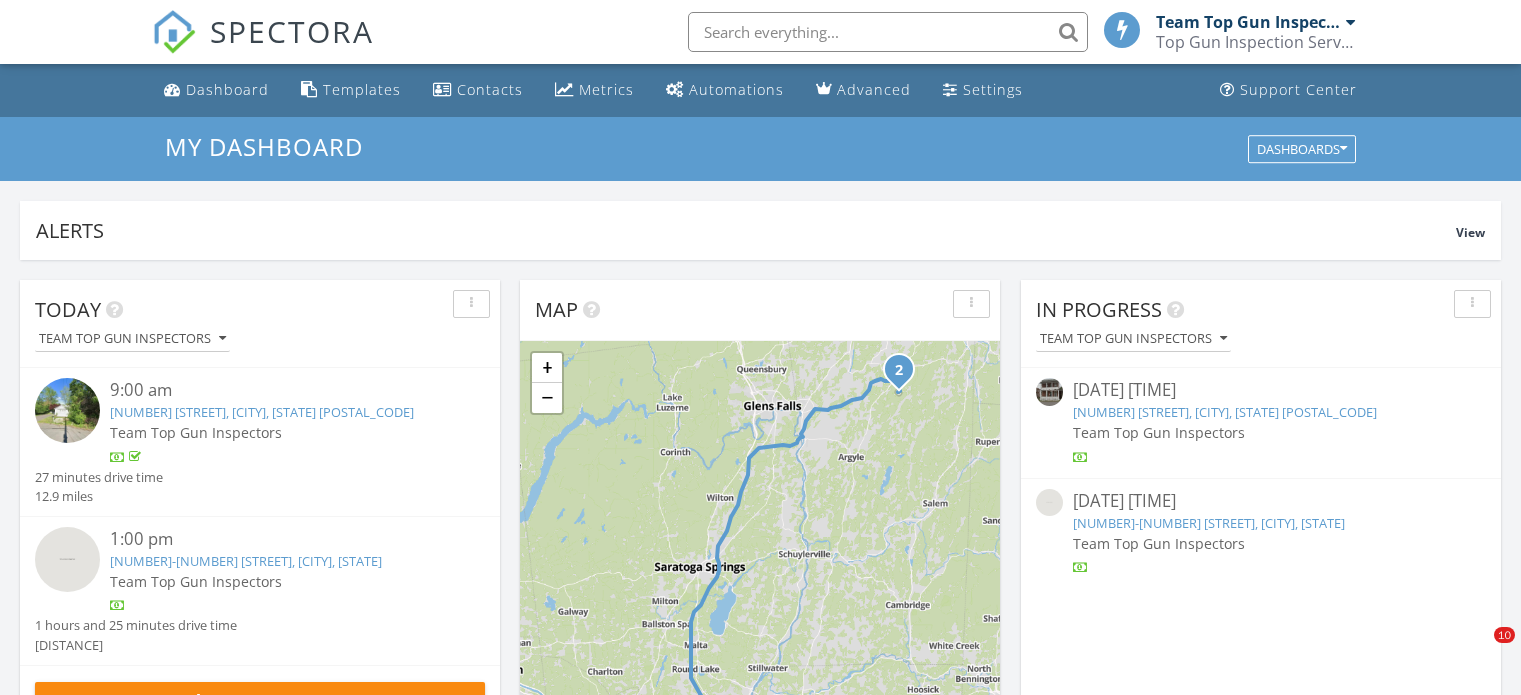 scroll, scrollTop: 0, scrollLeft: 0, axis: both 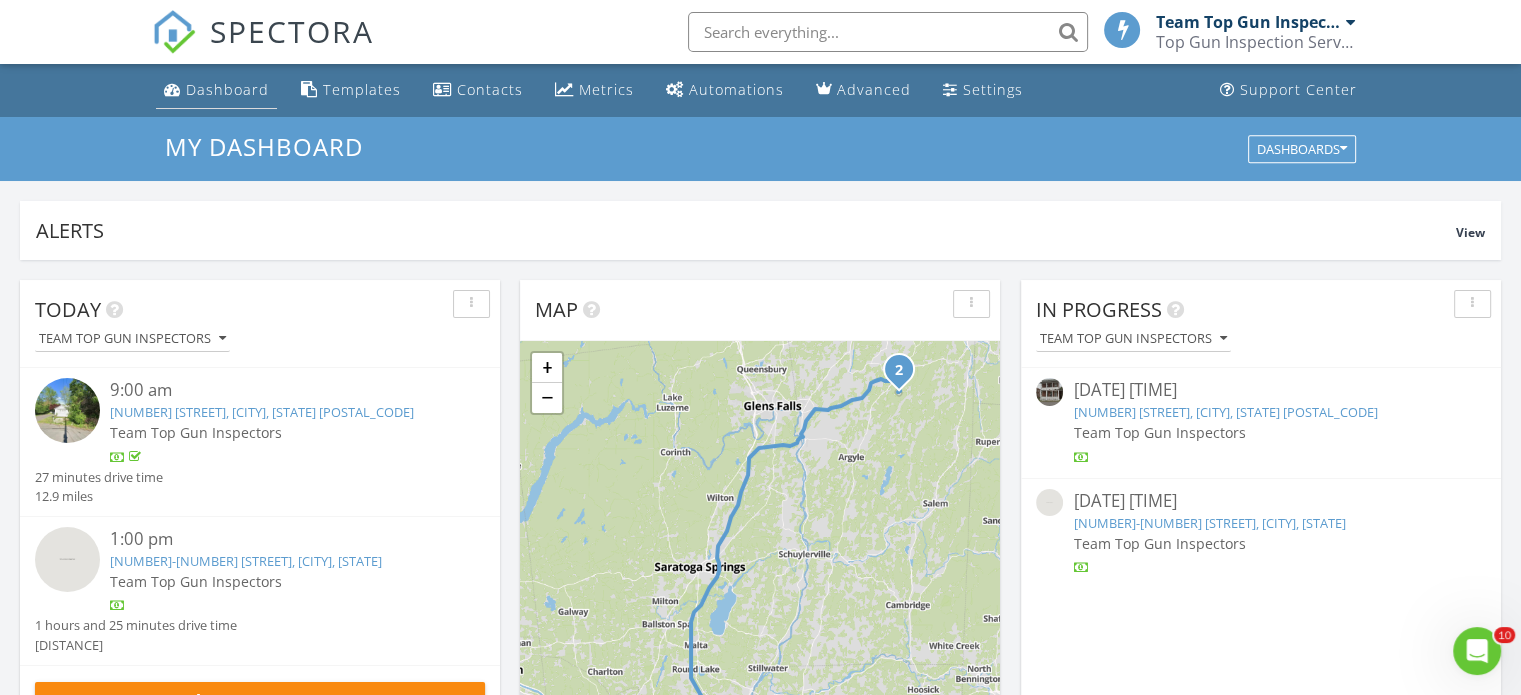 click on "Dashboard" at bounding box center (227, 89) 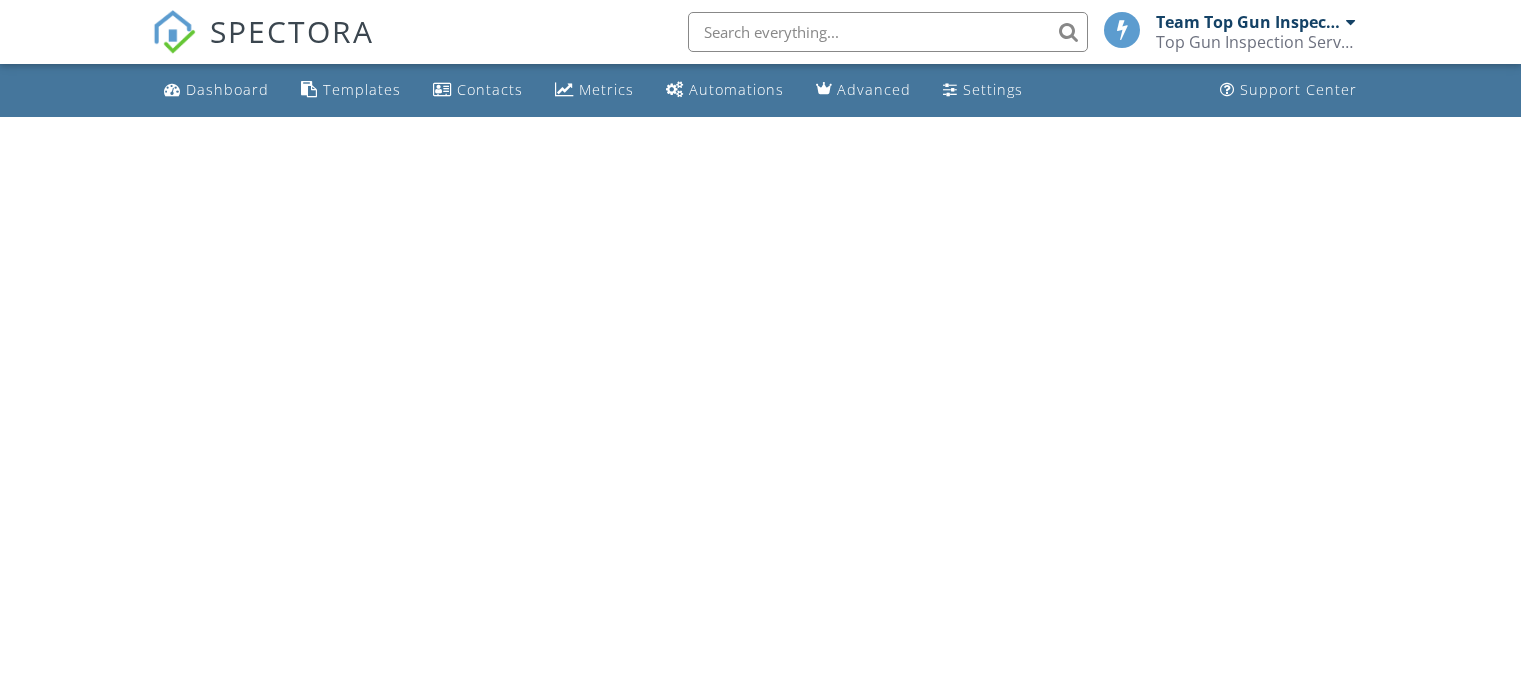 scroll, scrollTop: 0, scrollLeft: 0, axis: both 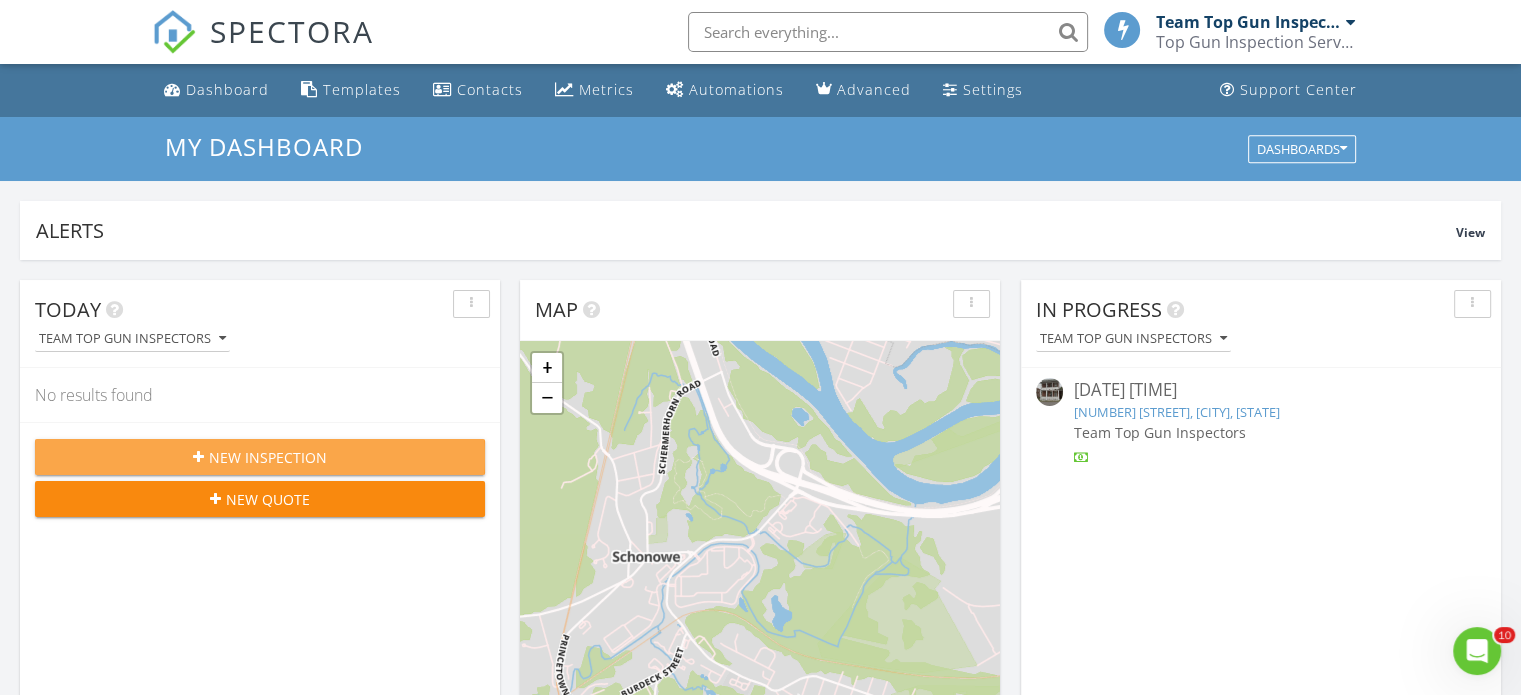 click on "New Inspection" at bounding box center (268, 457) 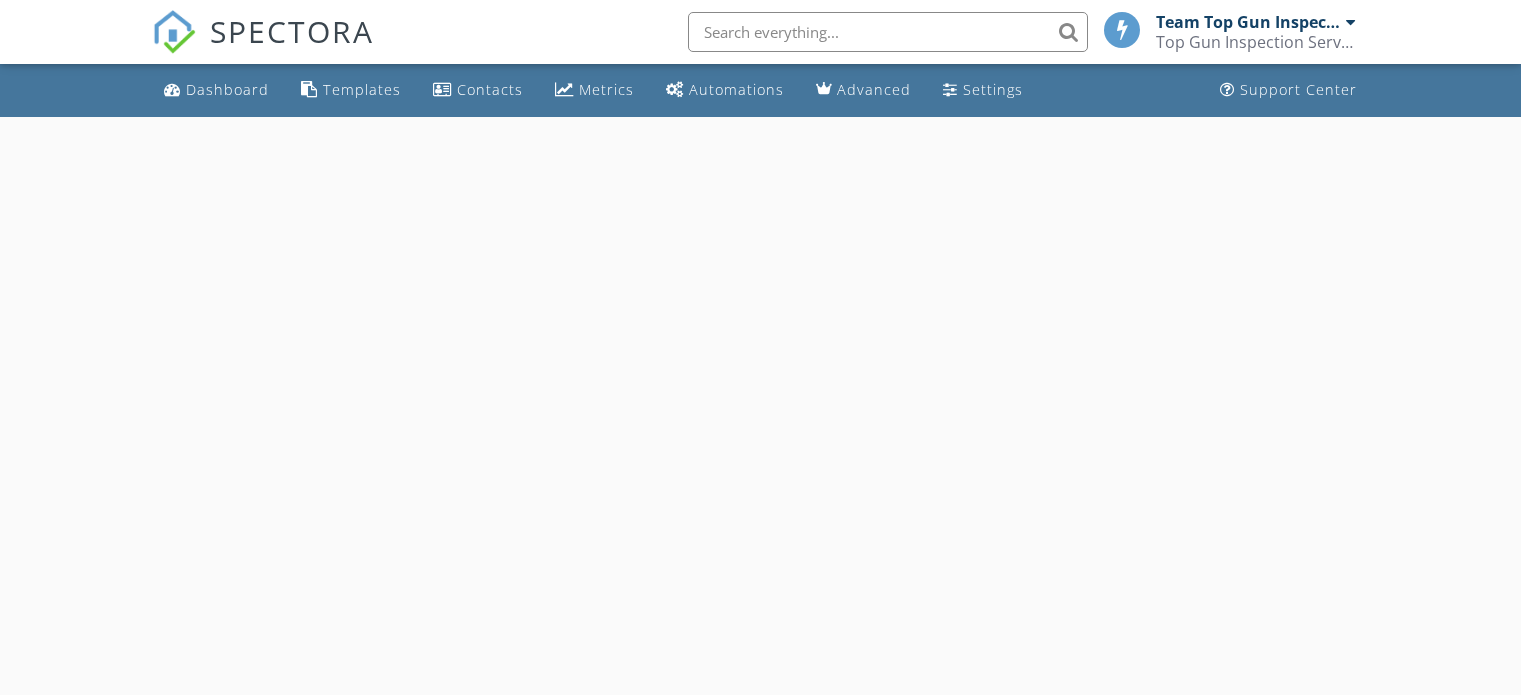 scroll, scrollTop: 0, scrollLeft: 0, axis: both 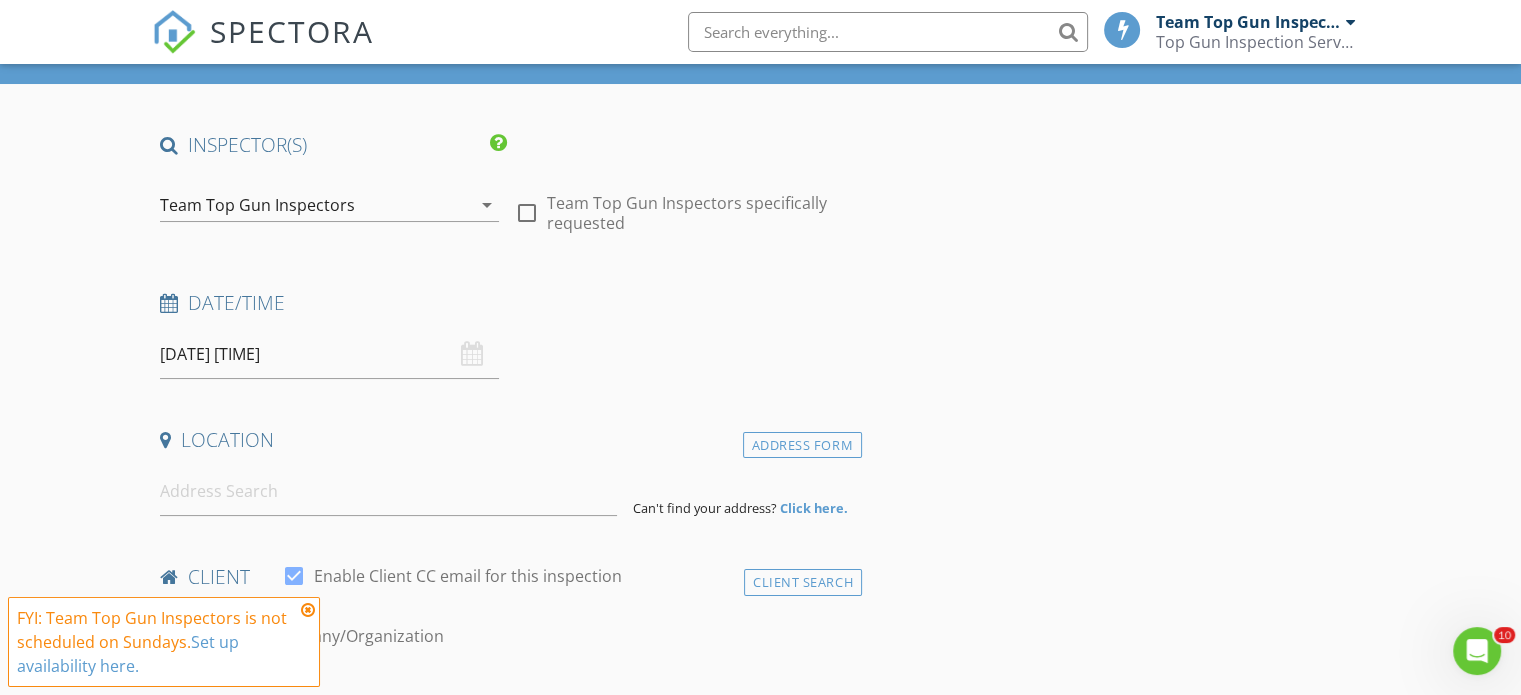 click on "08/03/2025 8:00 AM" at bounding box center (329, 354) 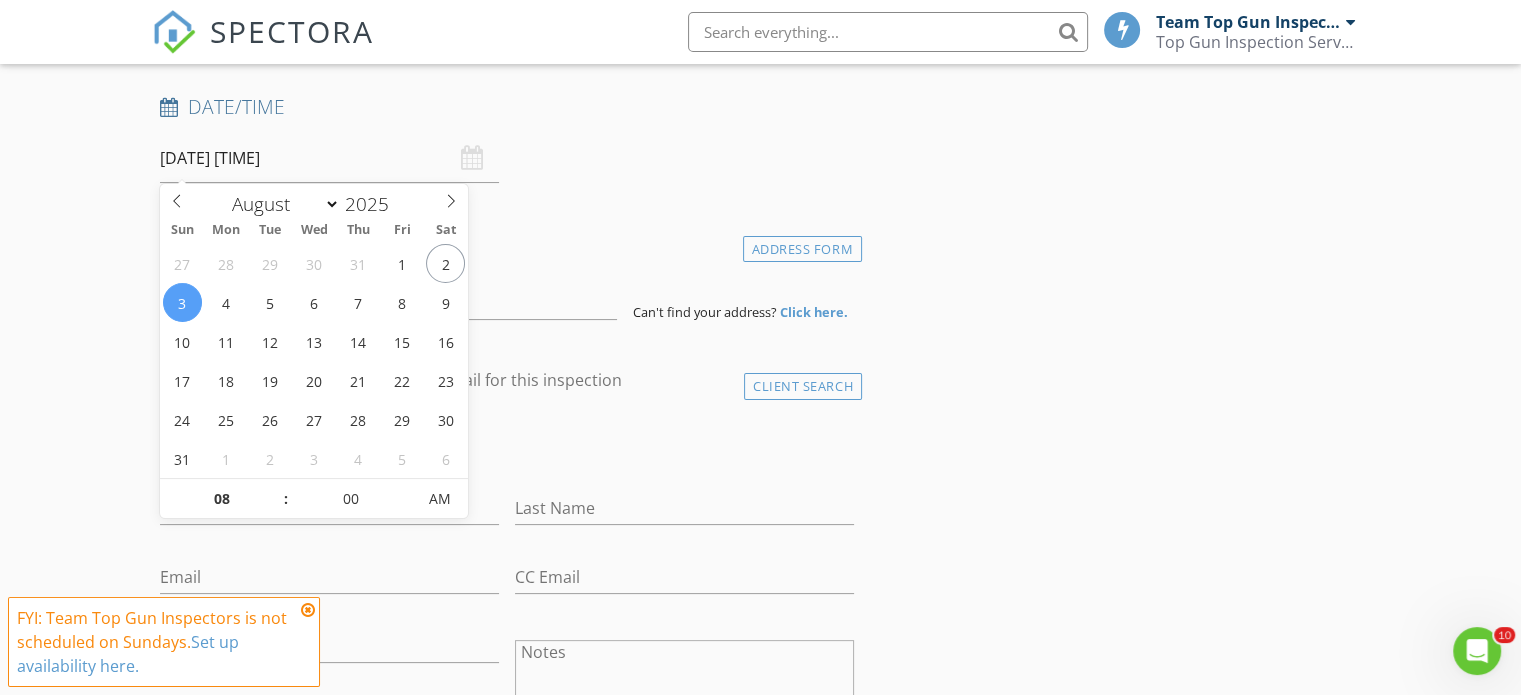 scroll, scrollTop: 400, scrollLeft: 0, axis: vertical 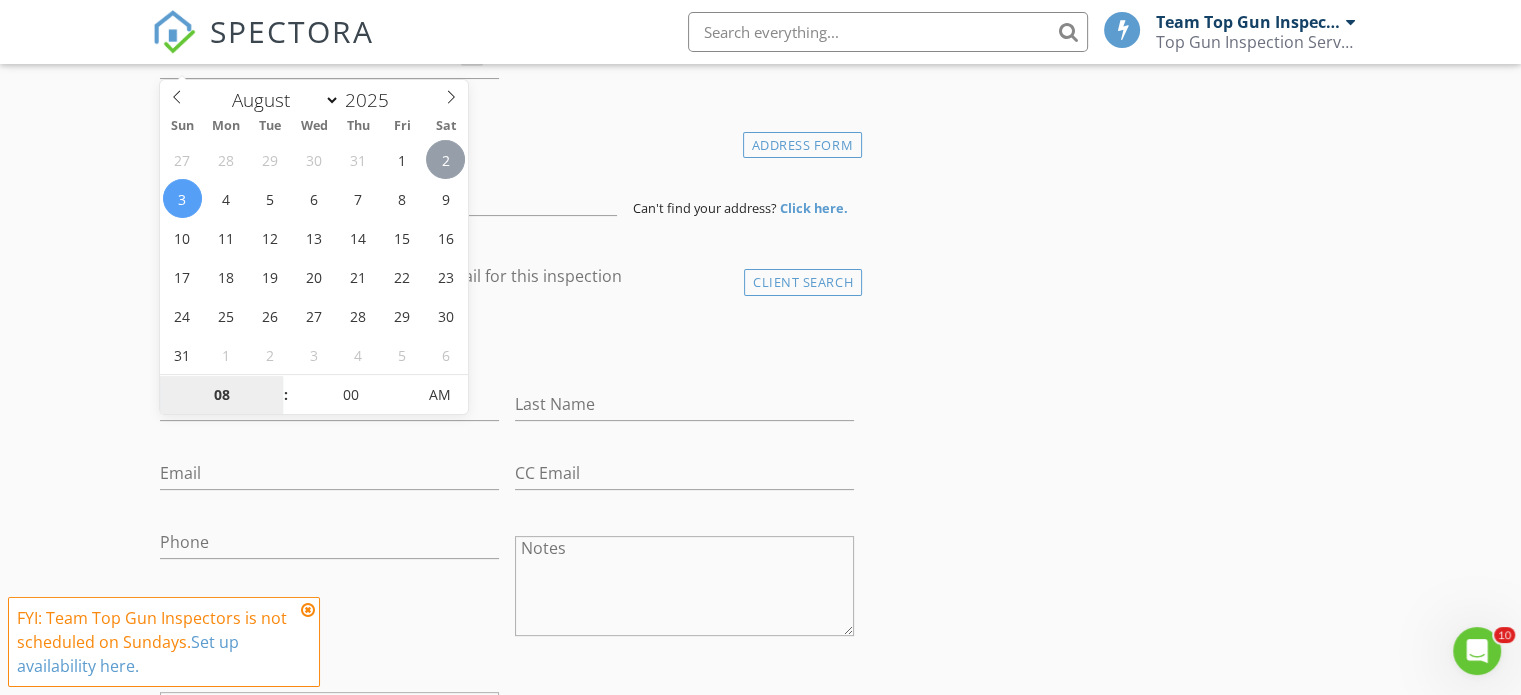 type on "08/02/2025 8:00 AM" 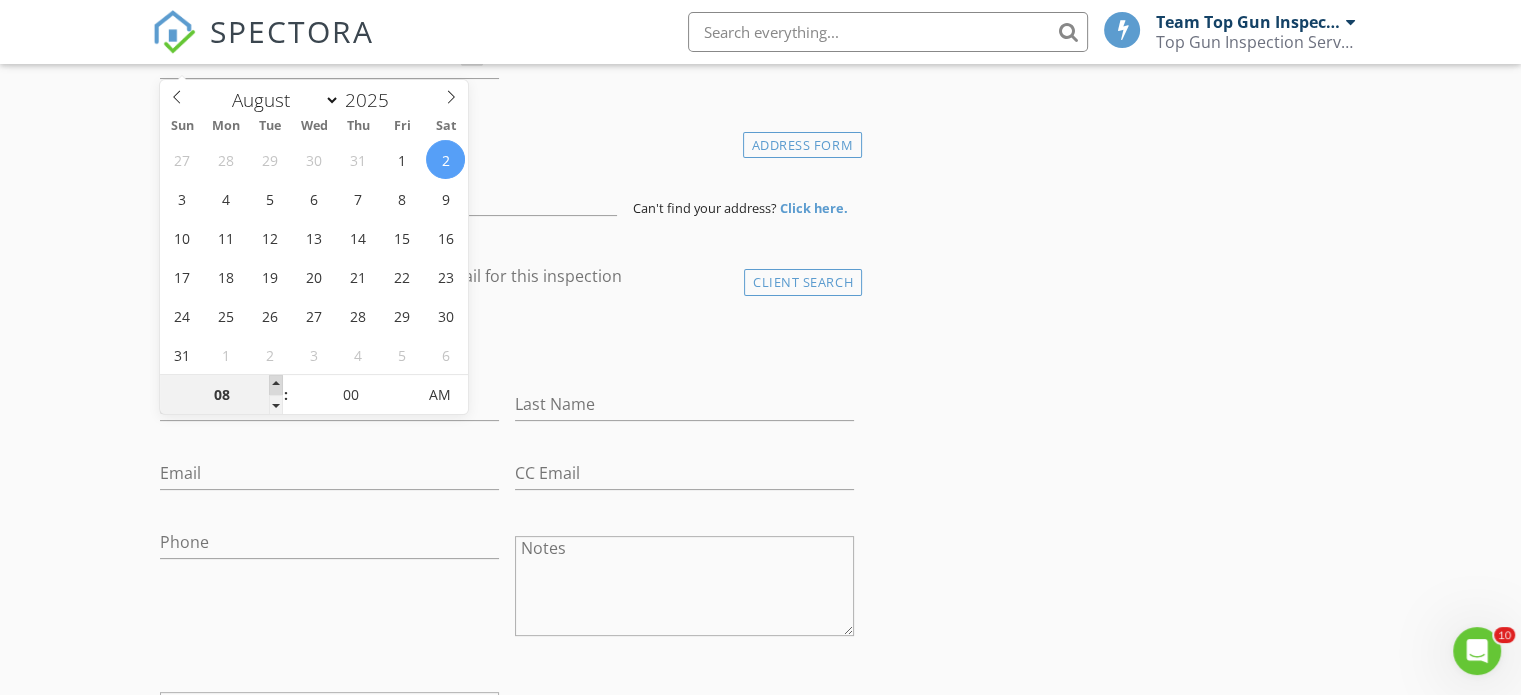 type on "09" 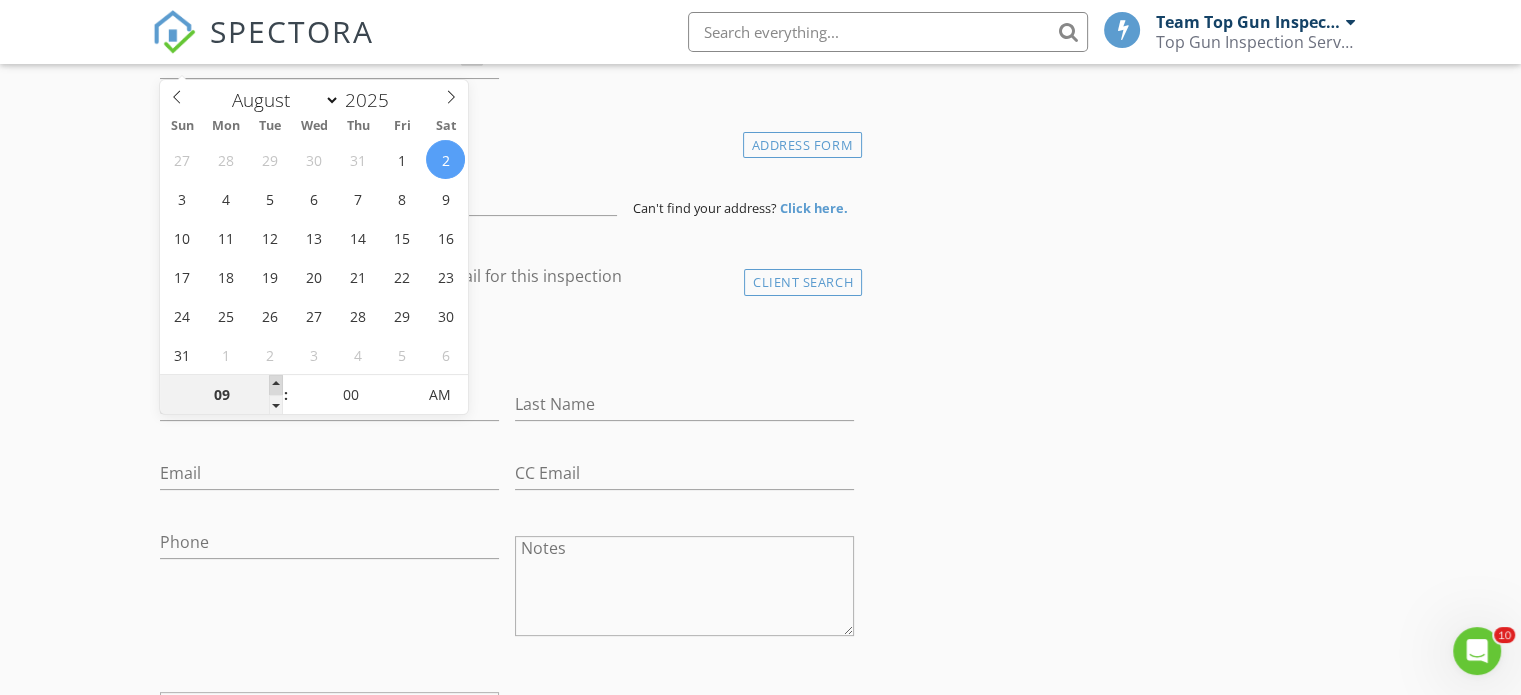 click at bounding box center (276, 385) 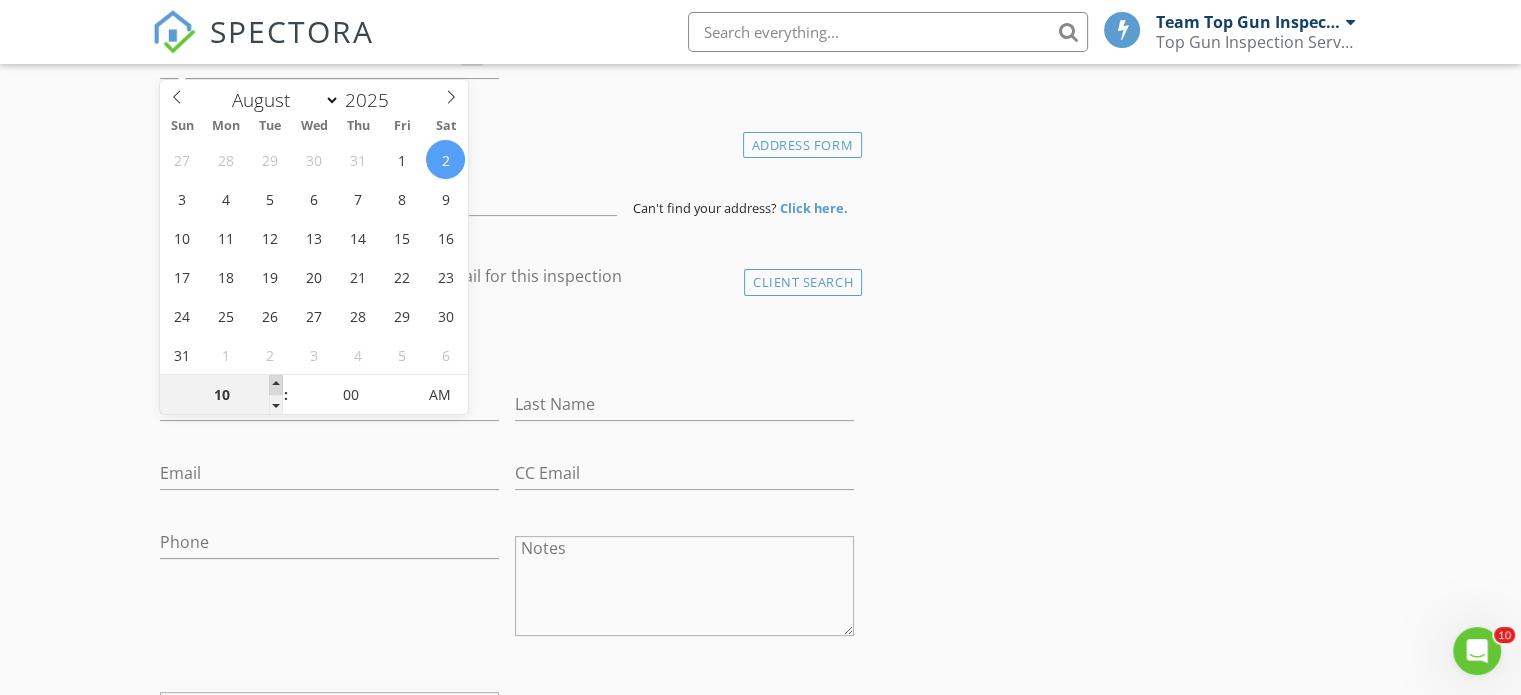 click at bounding box center (276, 385) 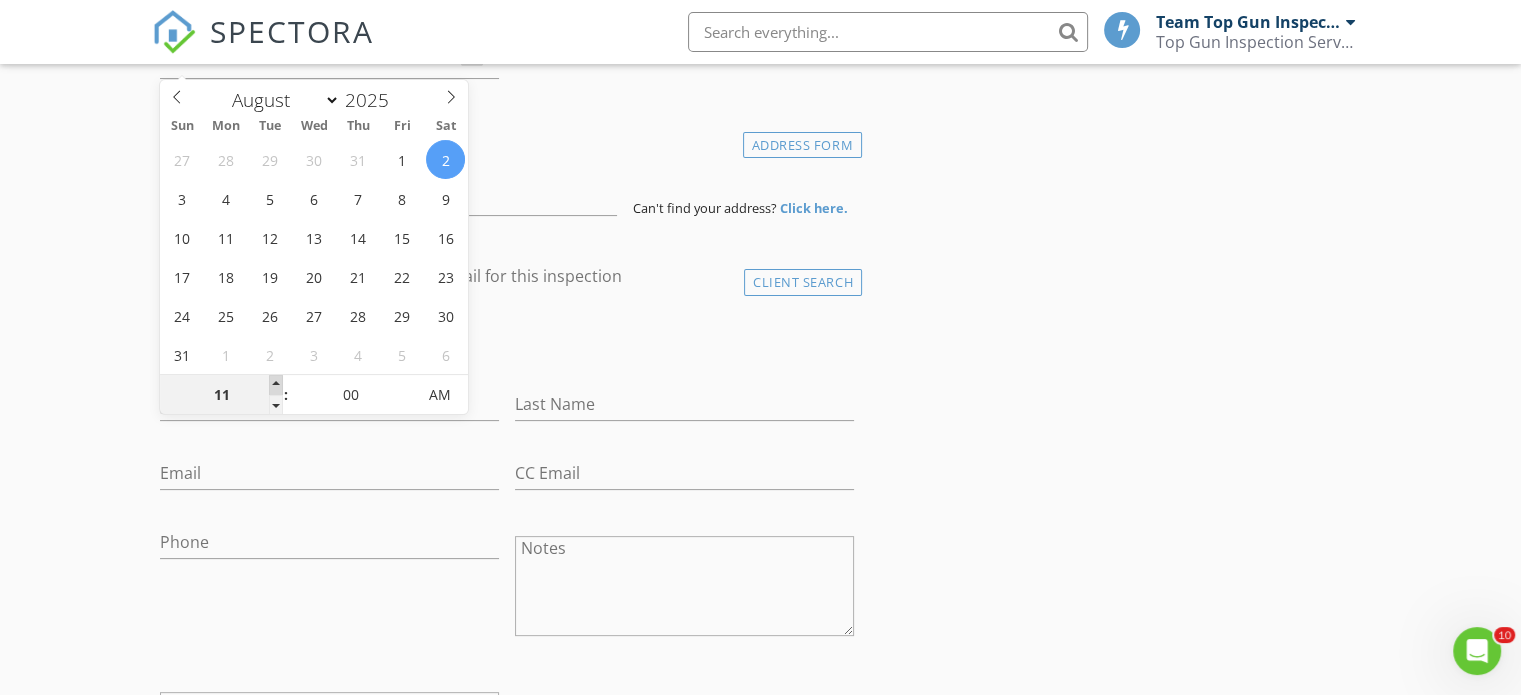 click at bounding box center (276, 385) 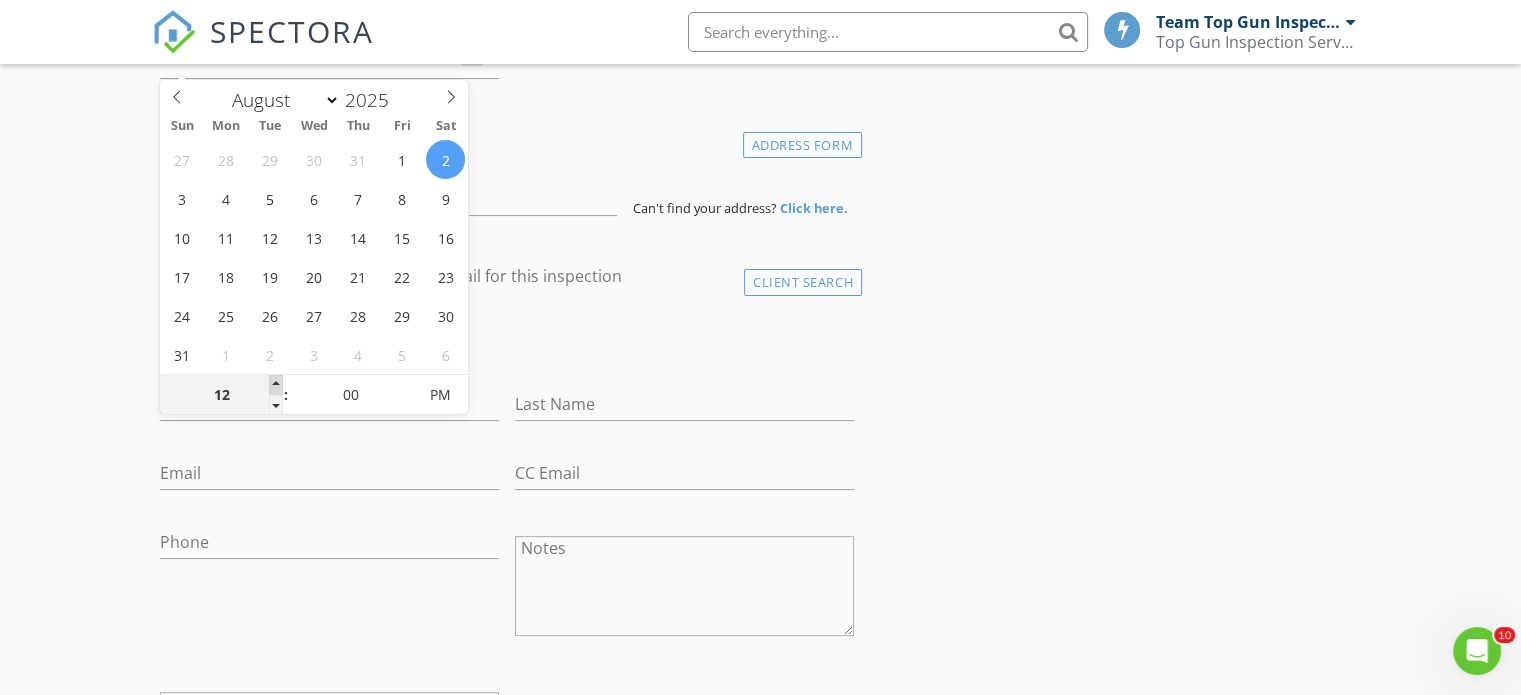 click at bounding box center [276, 385] 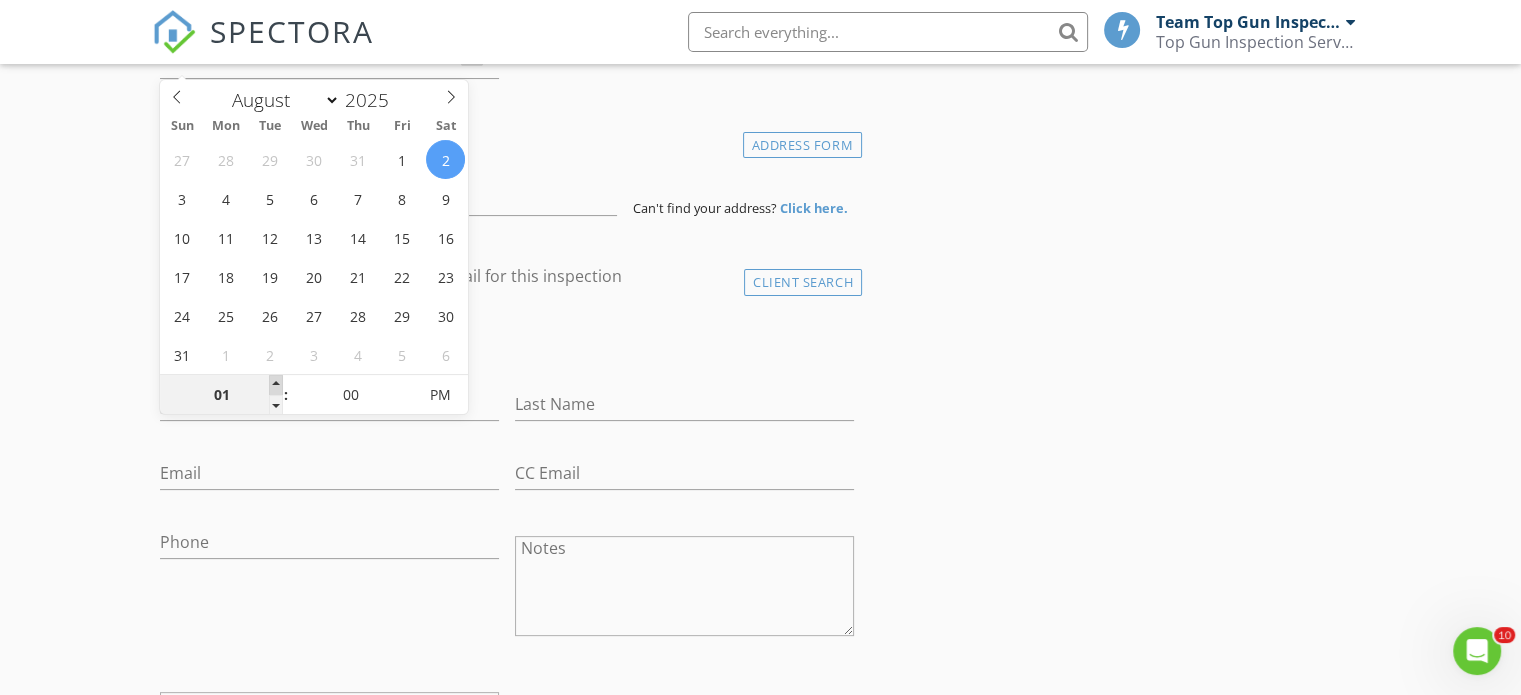 click at bounding box center [276, 385] 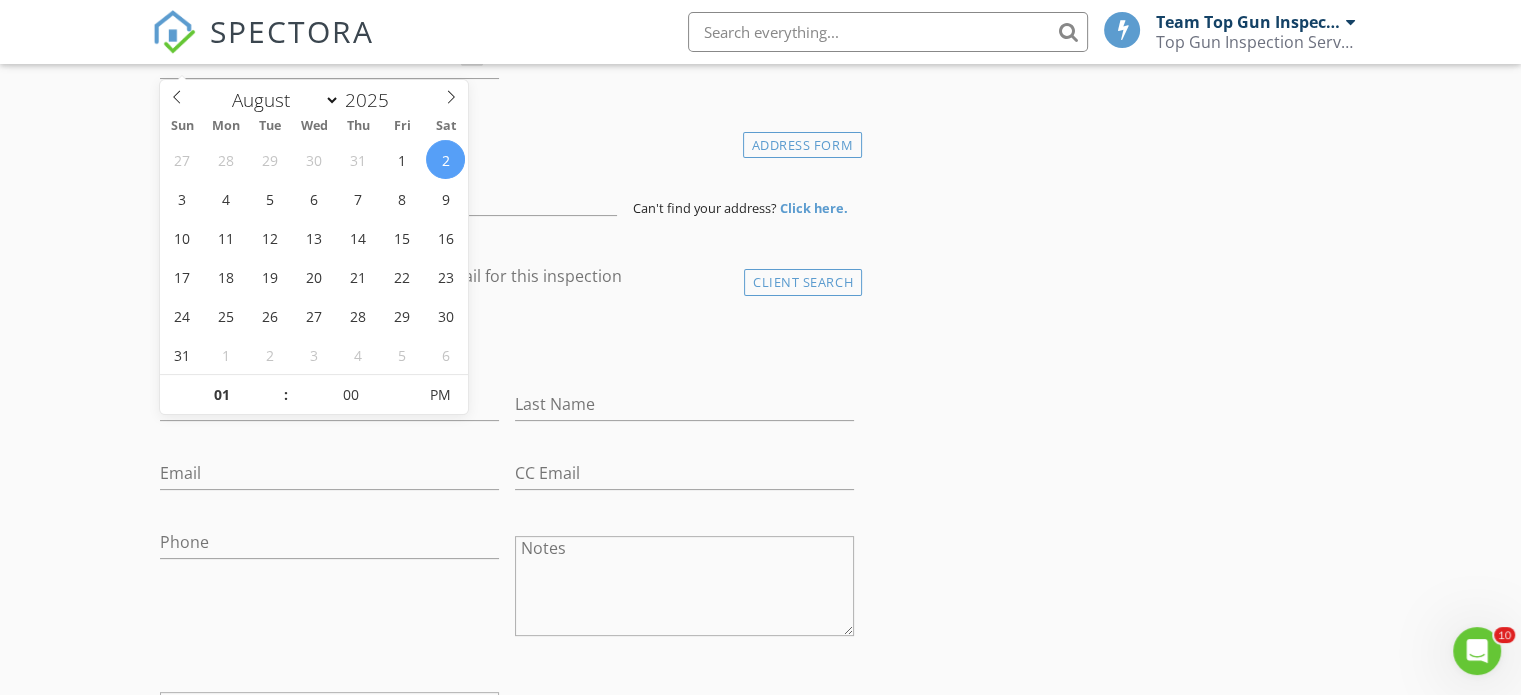 click on "check_box_outline_blank Client is a Company/Organization" at bounding box center [507, 346] 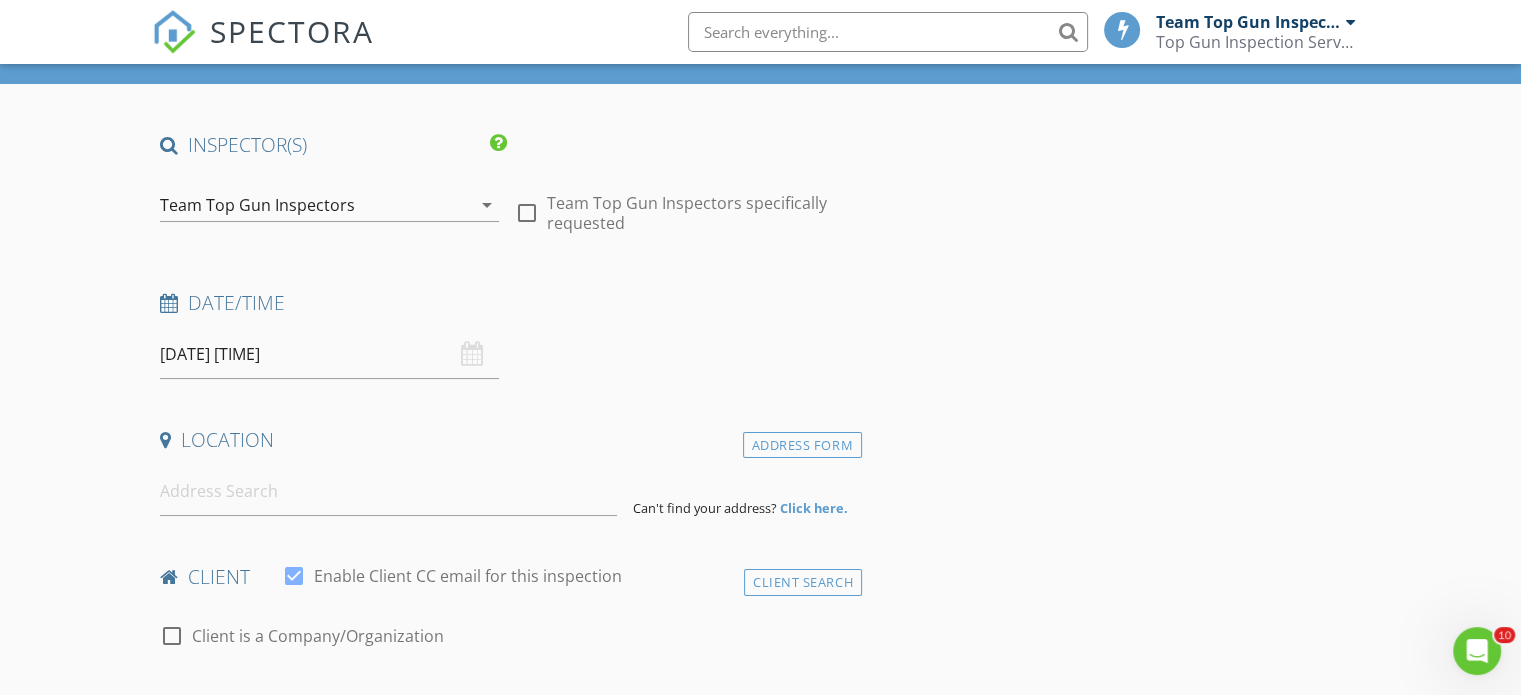 scroll, scrollTop: 100, scrollLeft: 0, axis: vertical 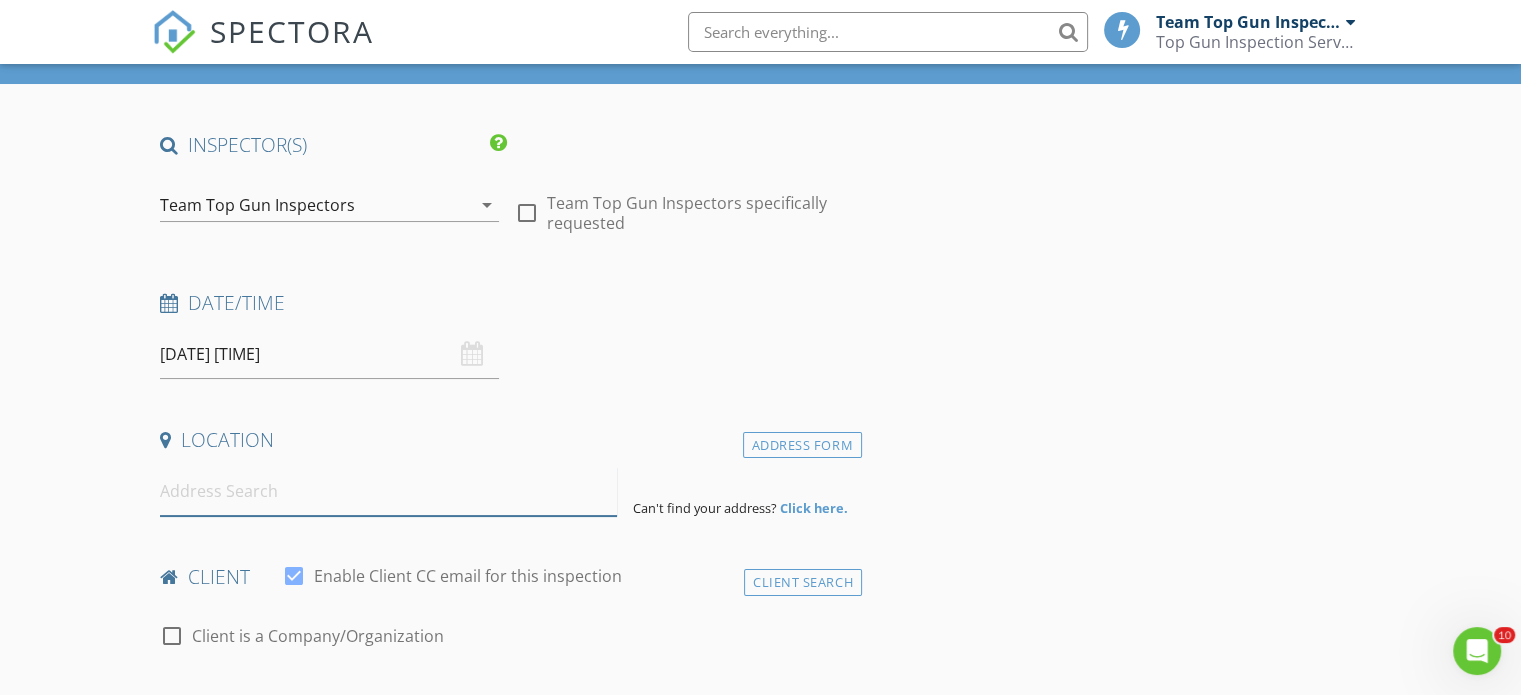 click at bounding box center [388, 491] 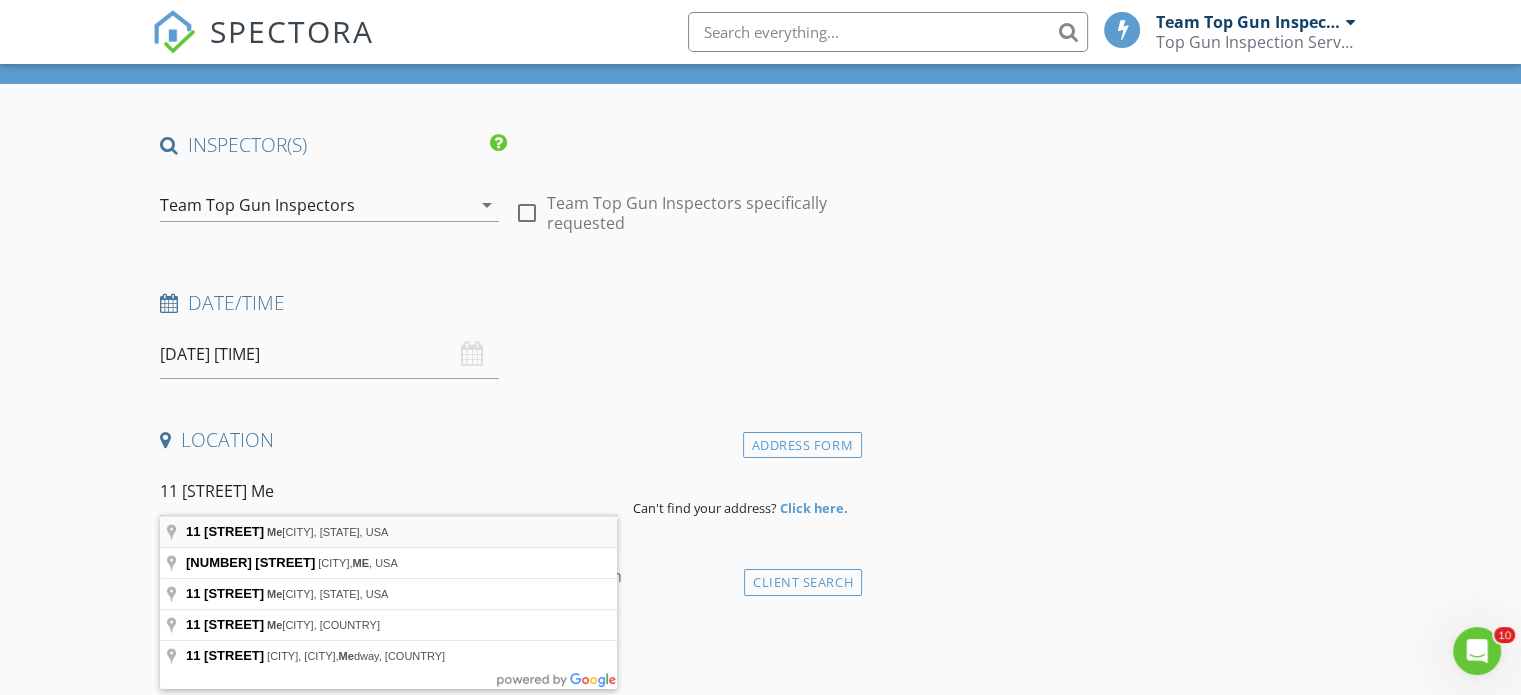 type on "11 Fairview Lane, Mechanicville, NY, USA" 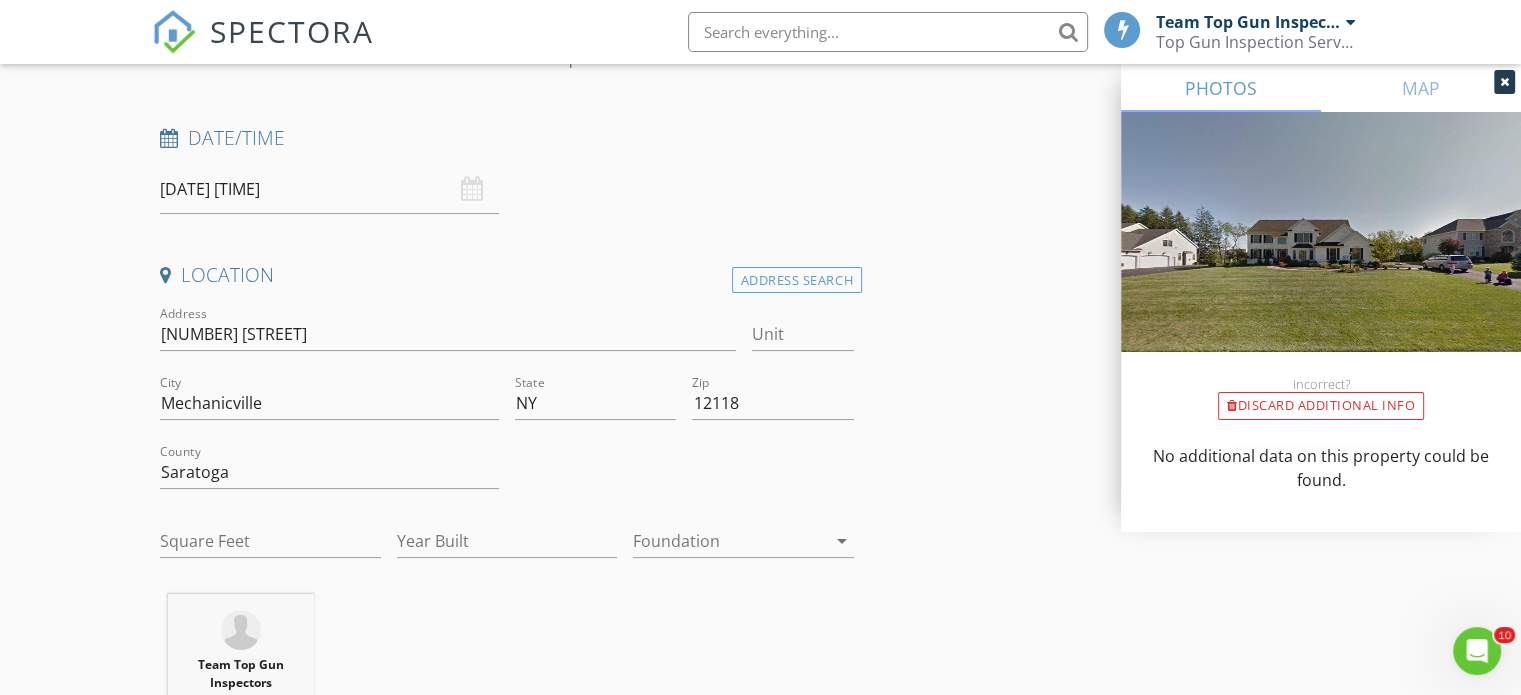 scroll, scrollTop: 300, scrollLeft: 0, axis: vertical 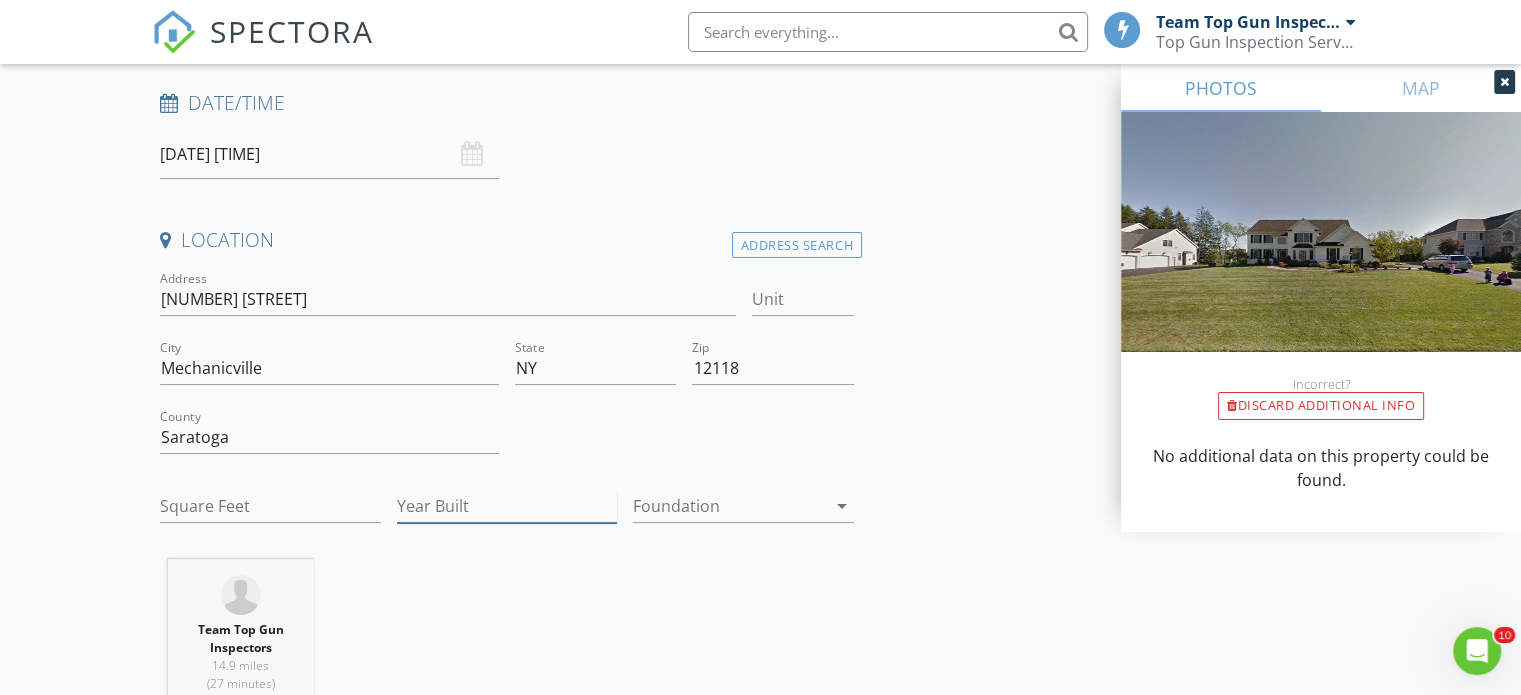 click on "Year Built" at bounding box center [507, 506] 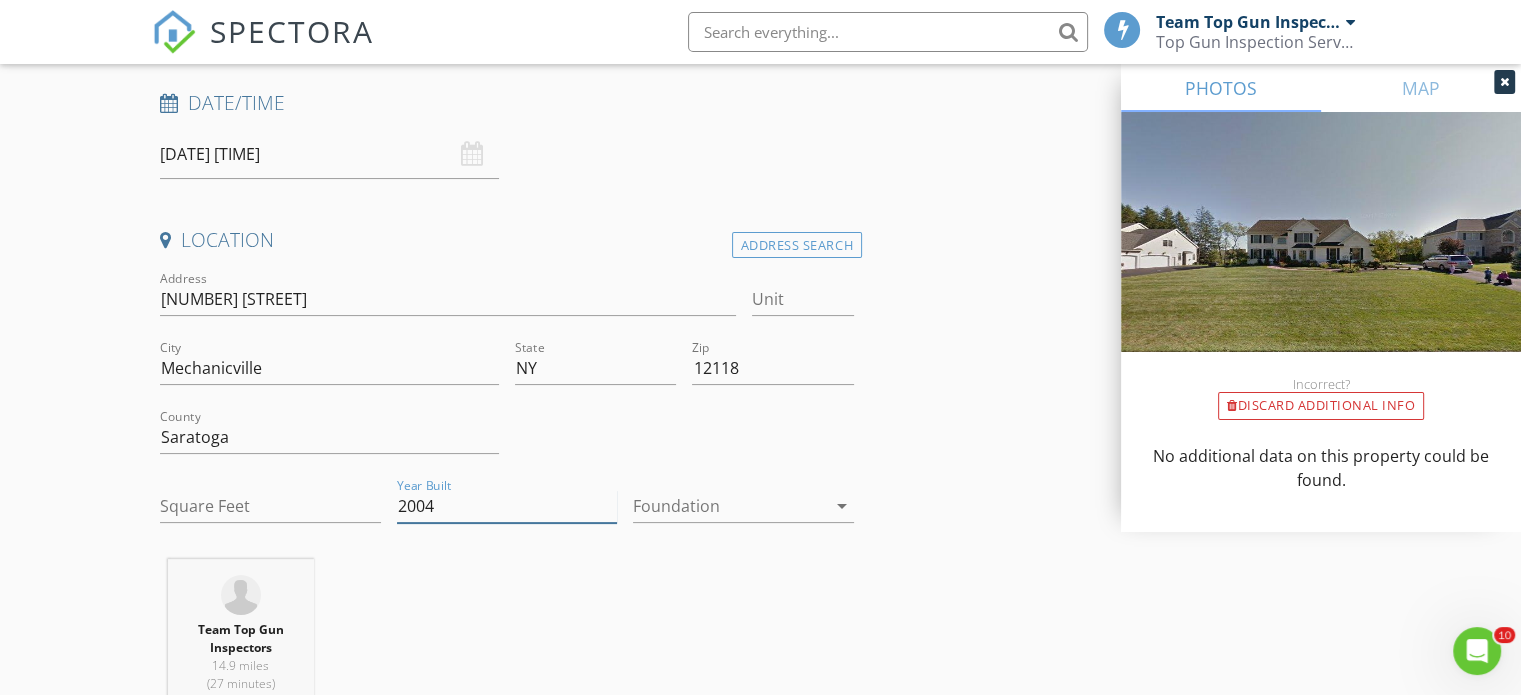type on "2004" 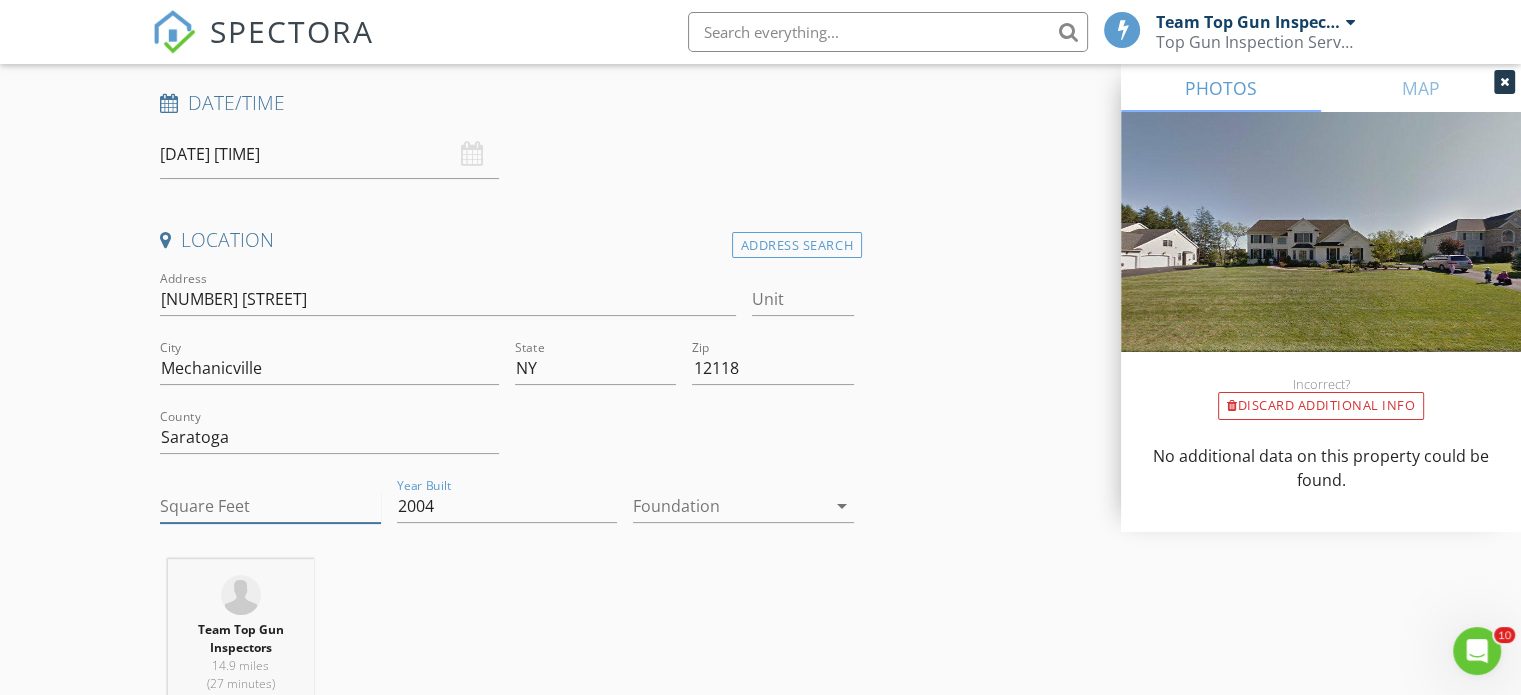 click on "Square Feet" at bounding box center [270, 506] 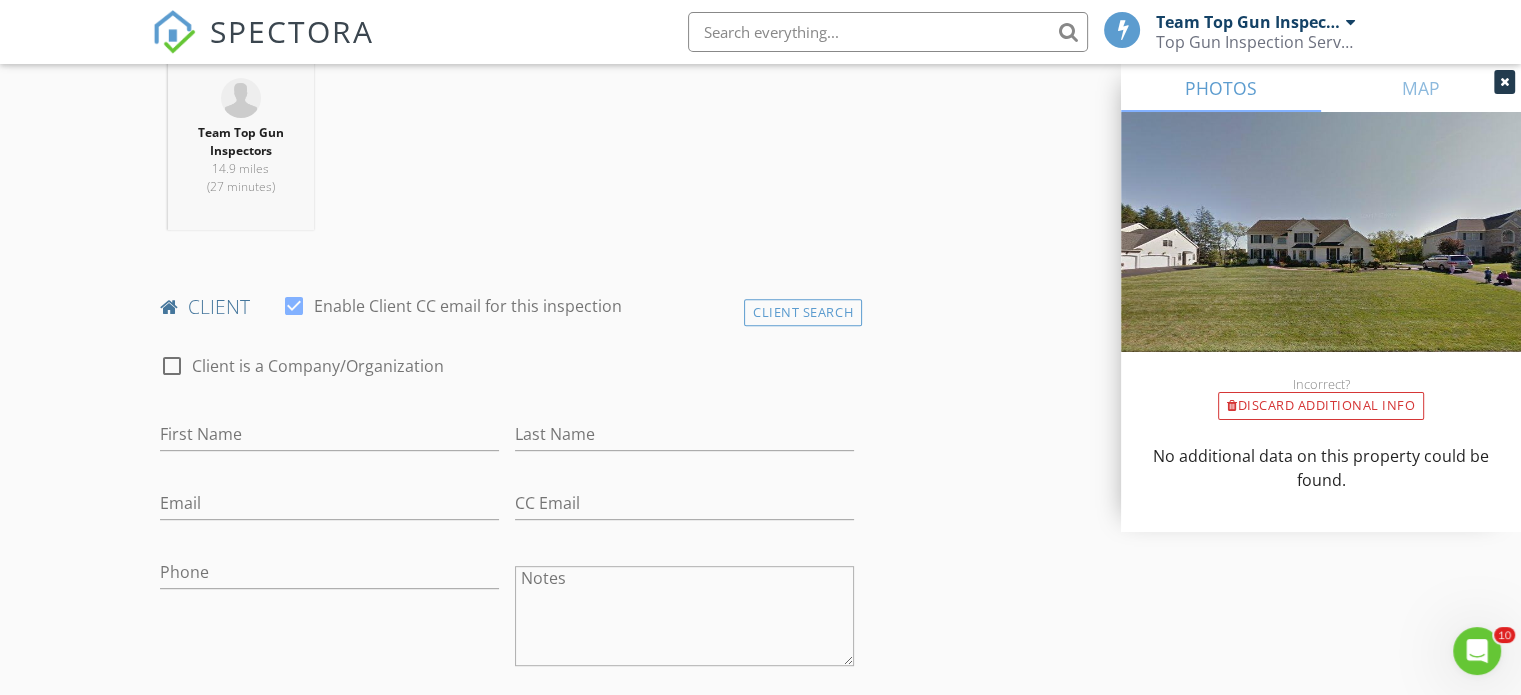 scroll, scrollTop: 800, scrollLeft: 0, axis: vertical 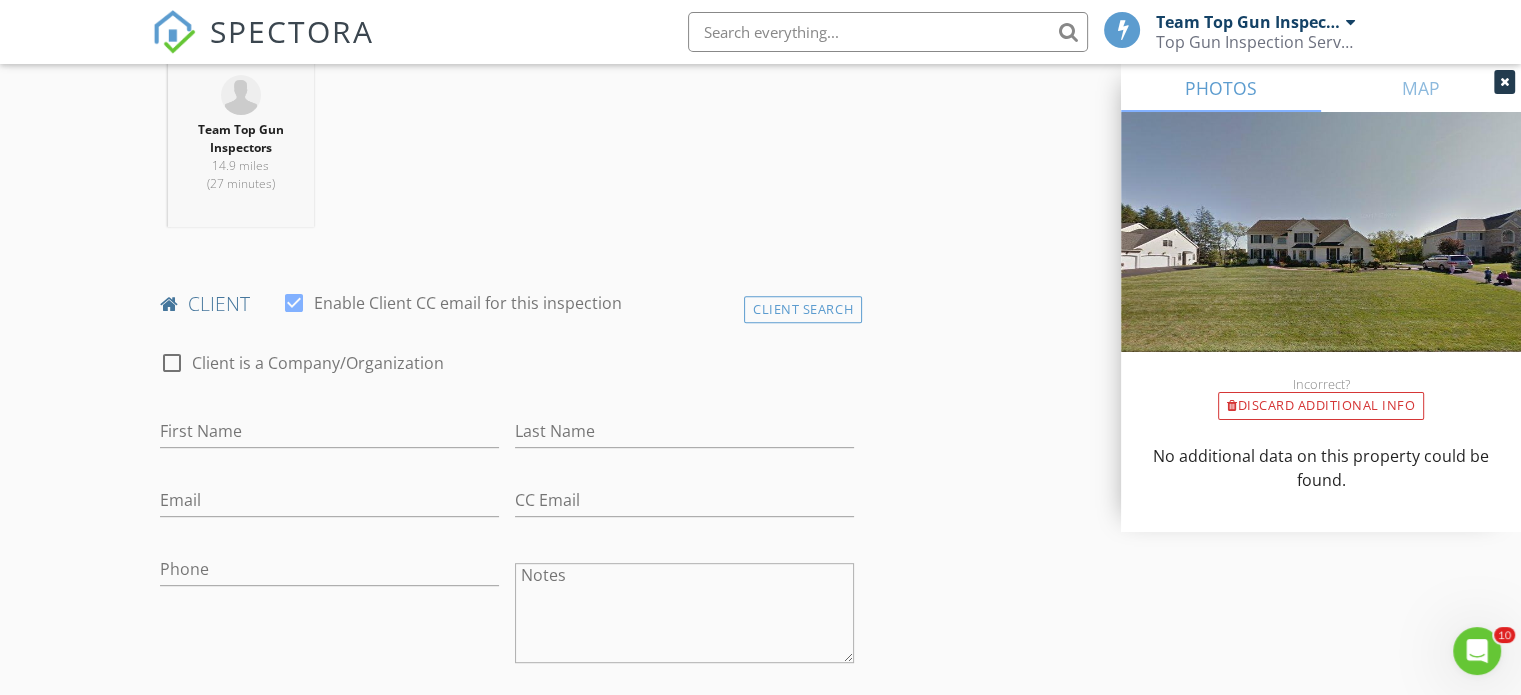 type on "3301" 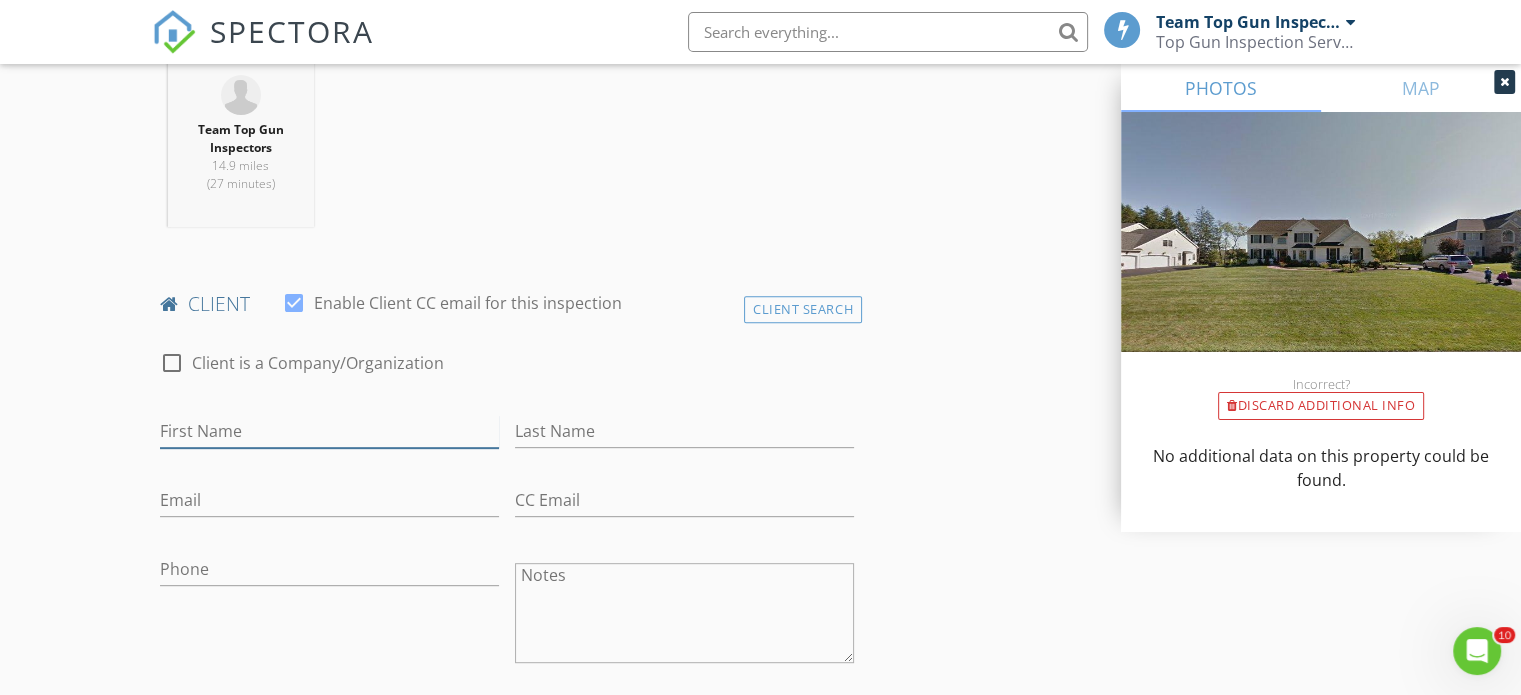 click on "First Name" at bounding box center [329, 431] 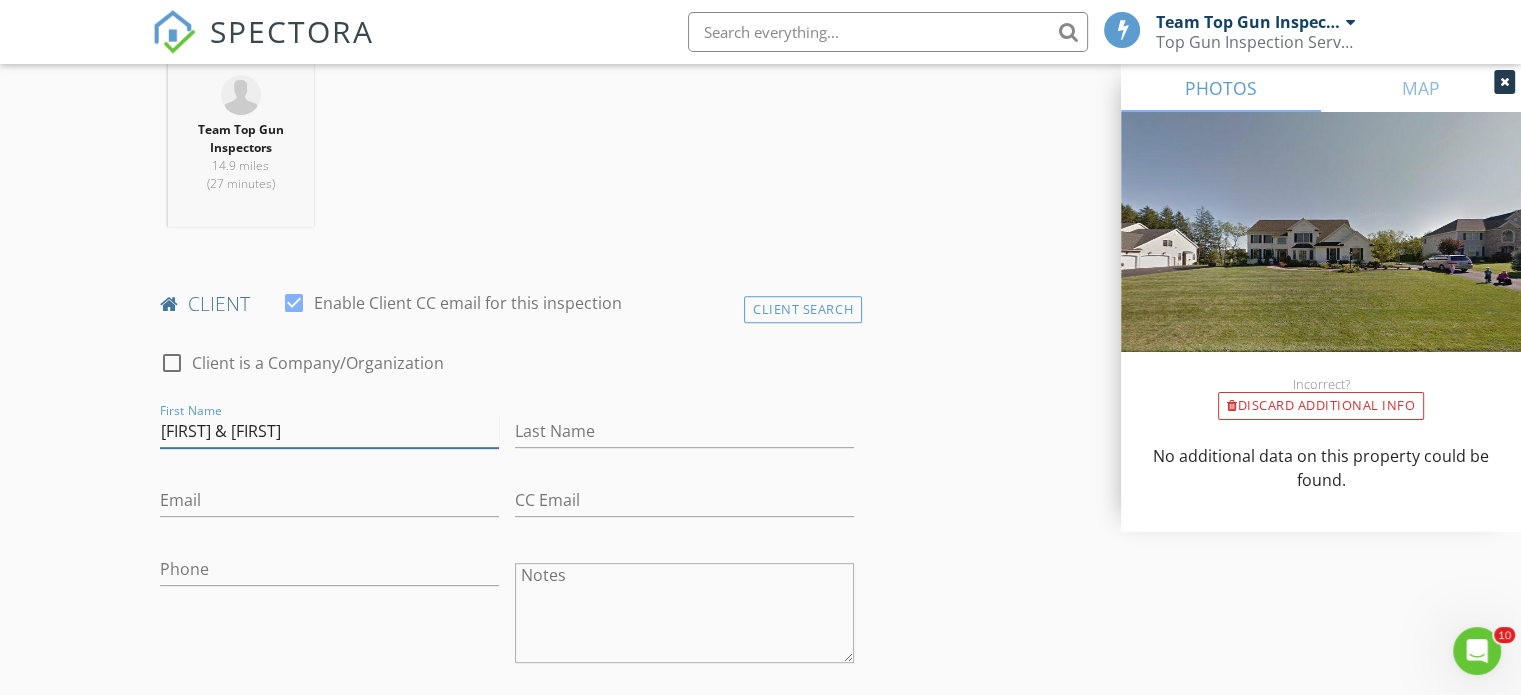 type on "Mollie & Andrew" 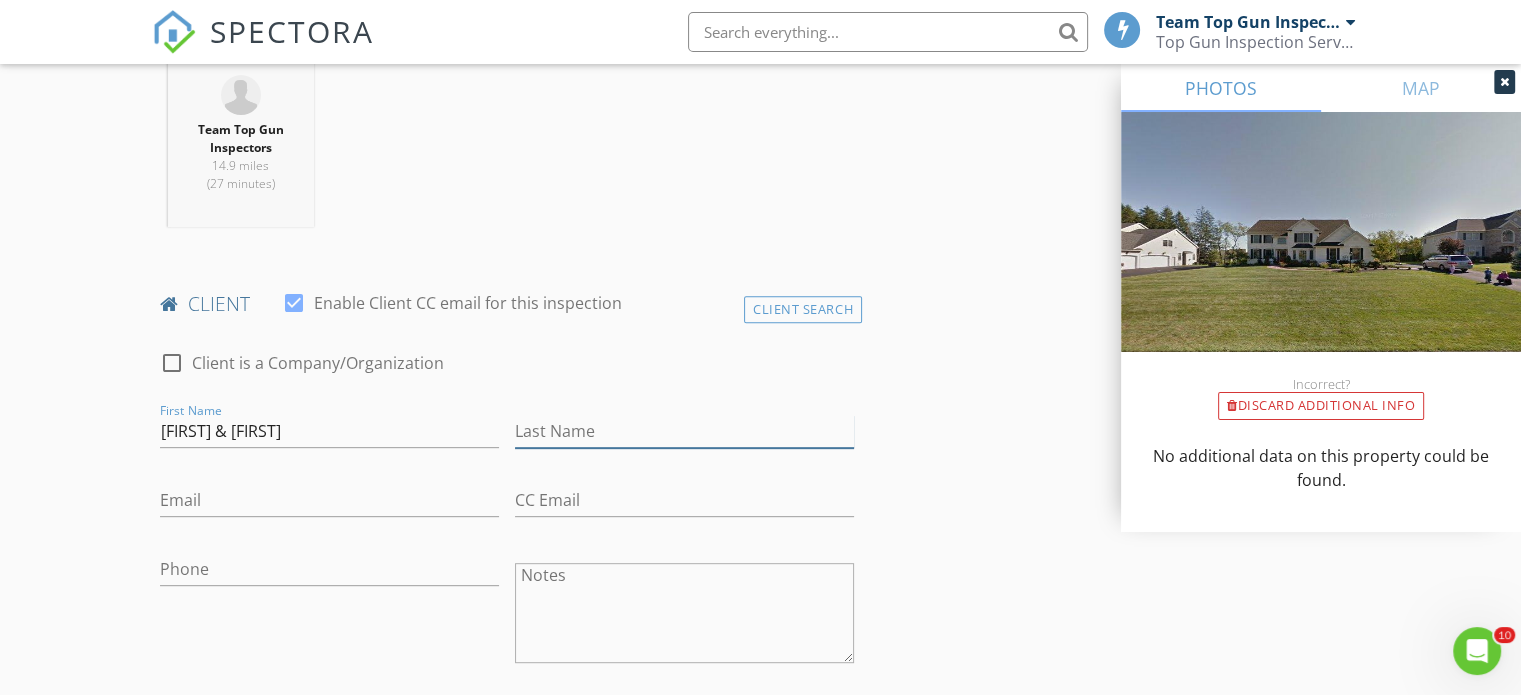 click on "Last Name" at bounding box center (684, 431) 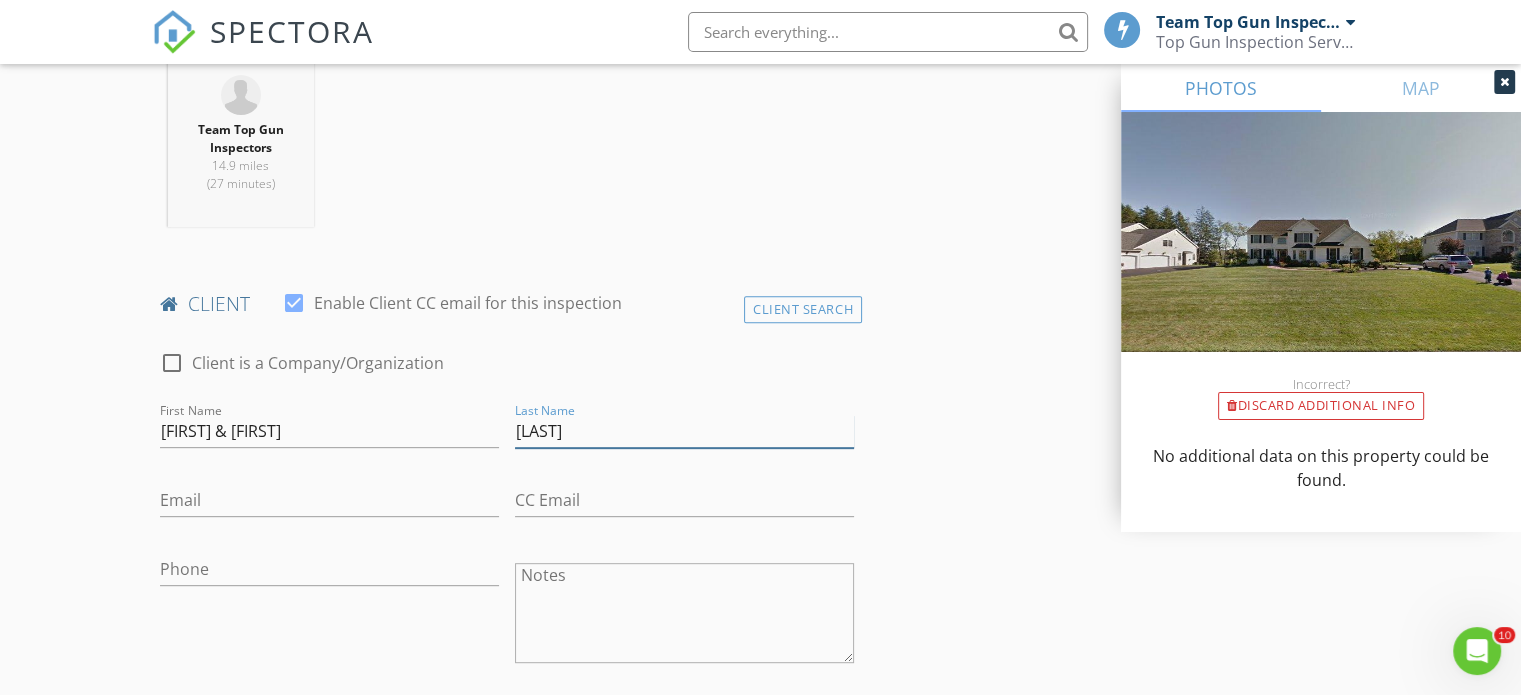 type on "Freedman" 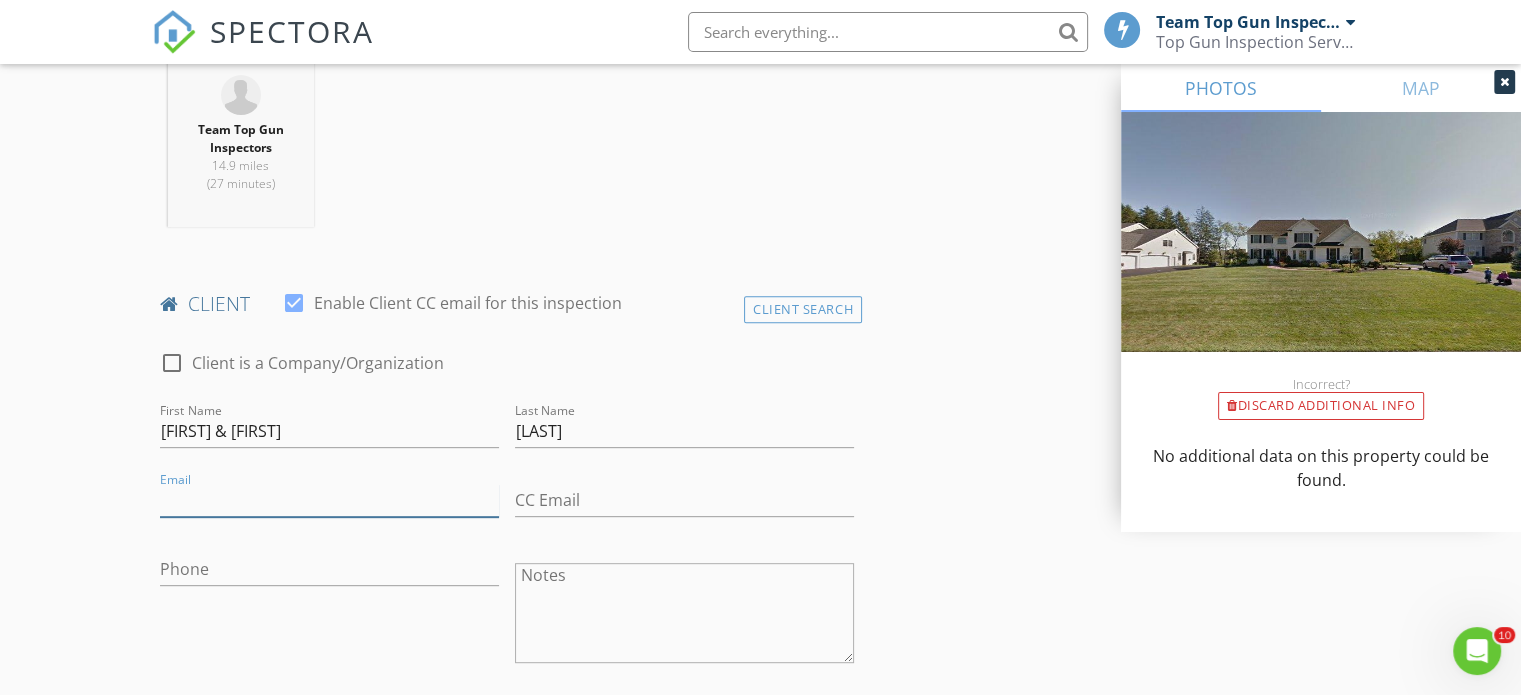 paste on "molliecc11@gmail.com" 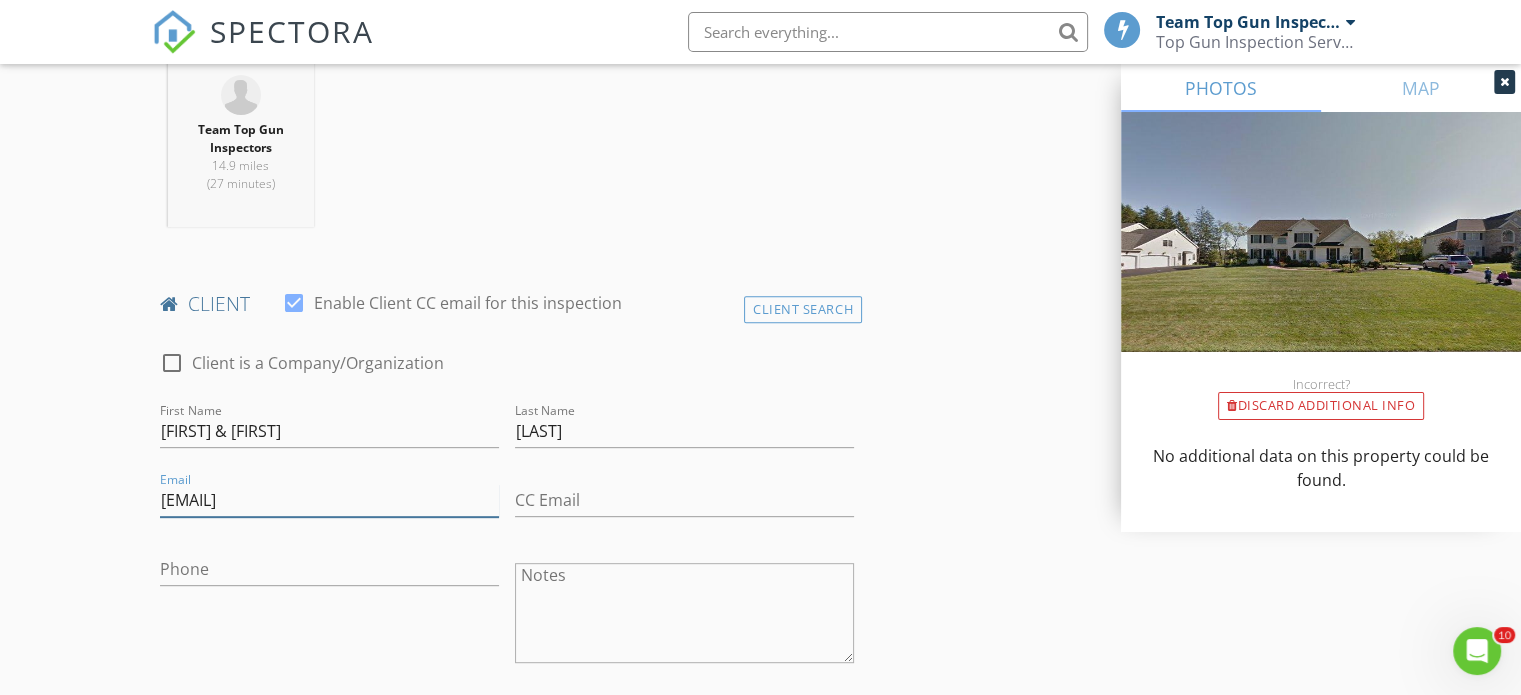 type on "molliecc11@gmail.com" 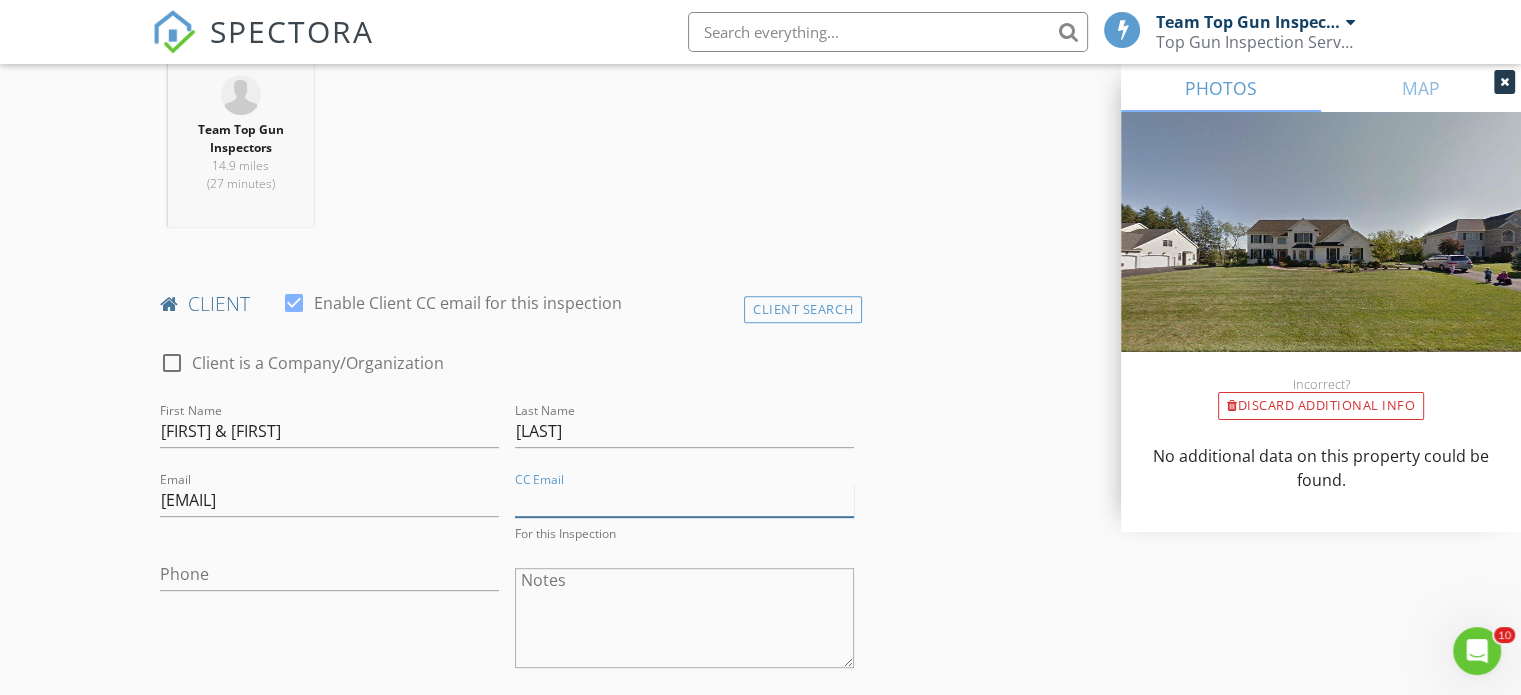 paste on "afreedman718@gmail.com" 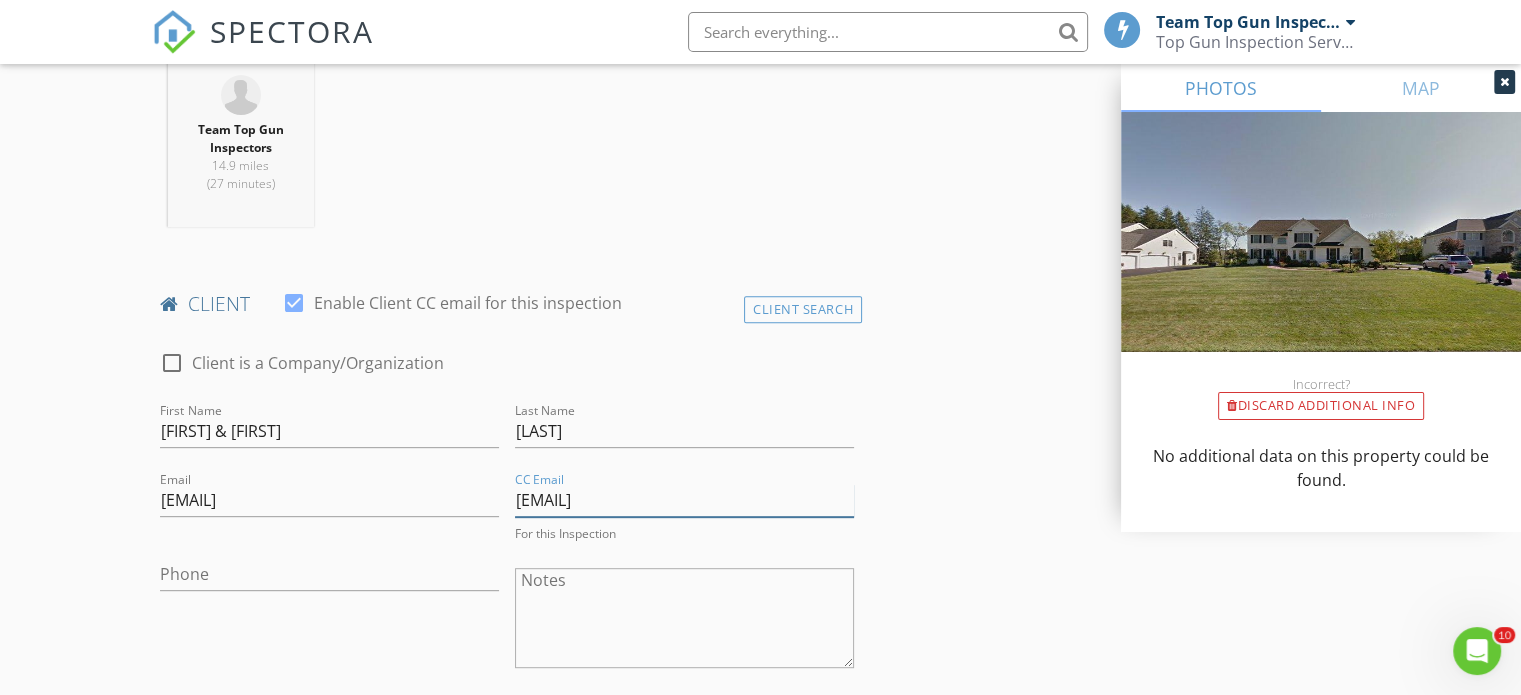 type on "afreedman718@gmail.com" 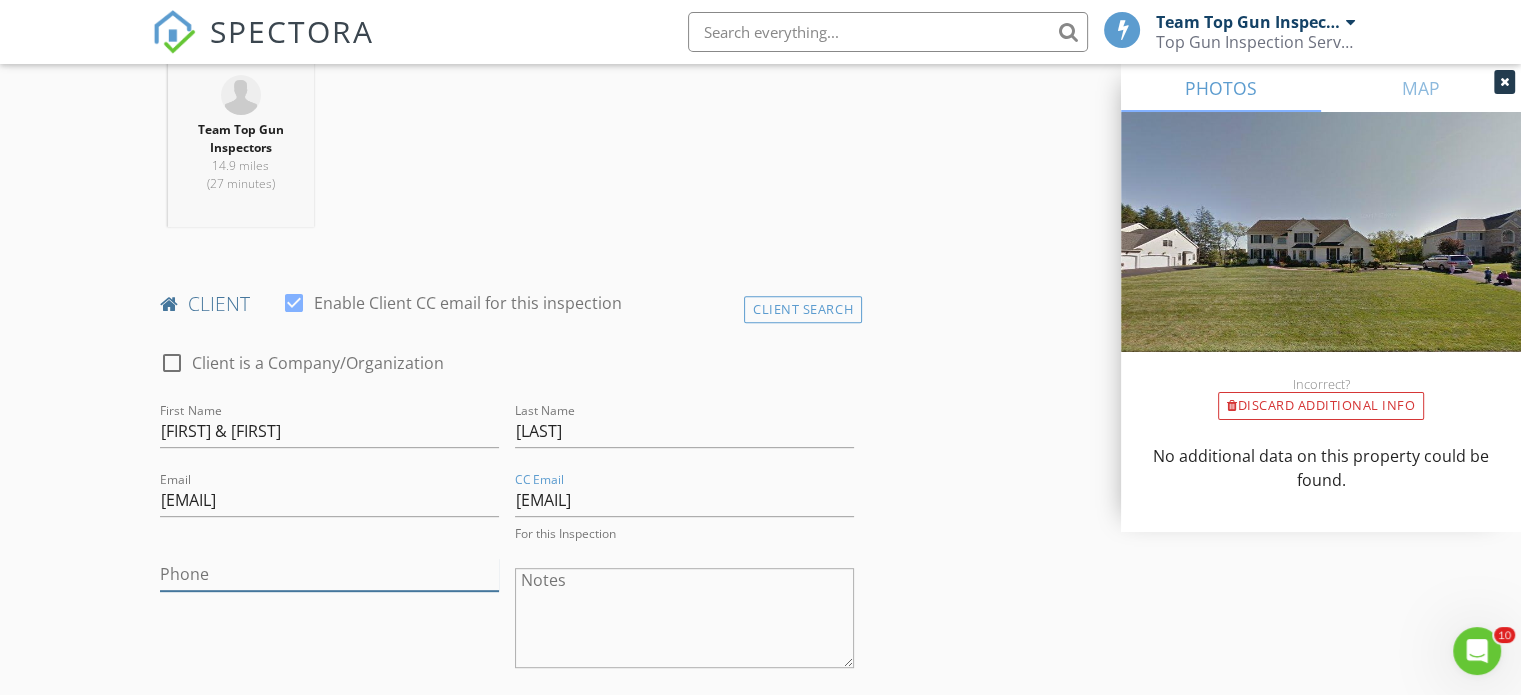 click on "Phone" at bounding box center [329, 574] 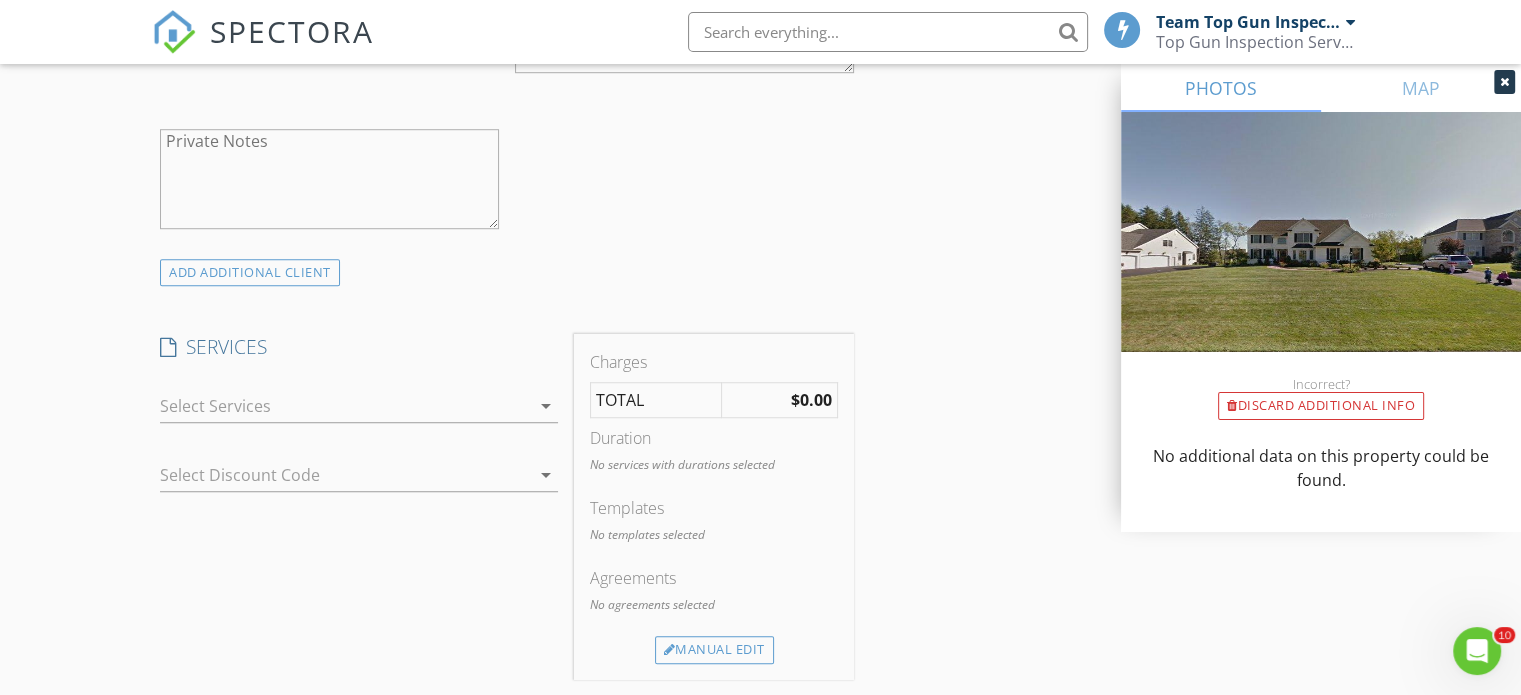 scroll, scrollTop: 1400, scrollLeft: 0, axis: vertical 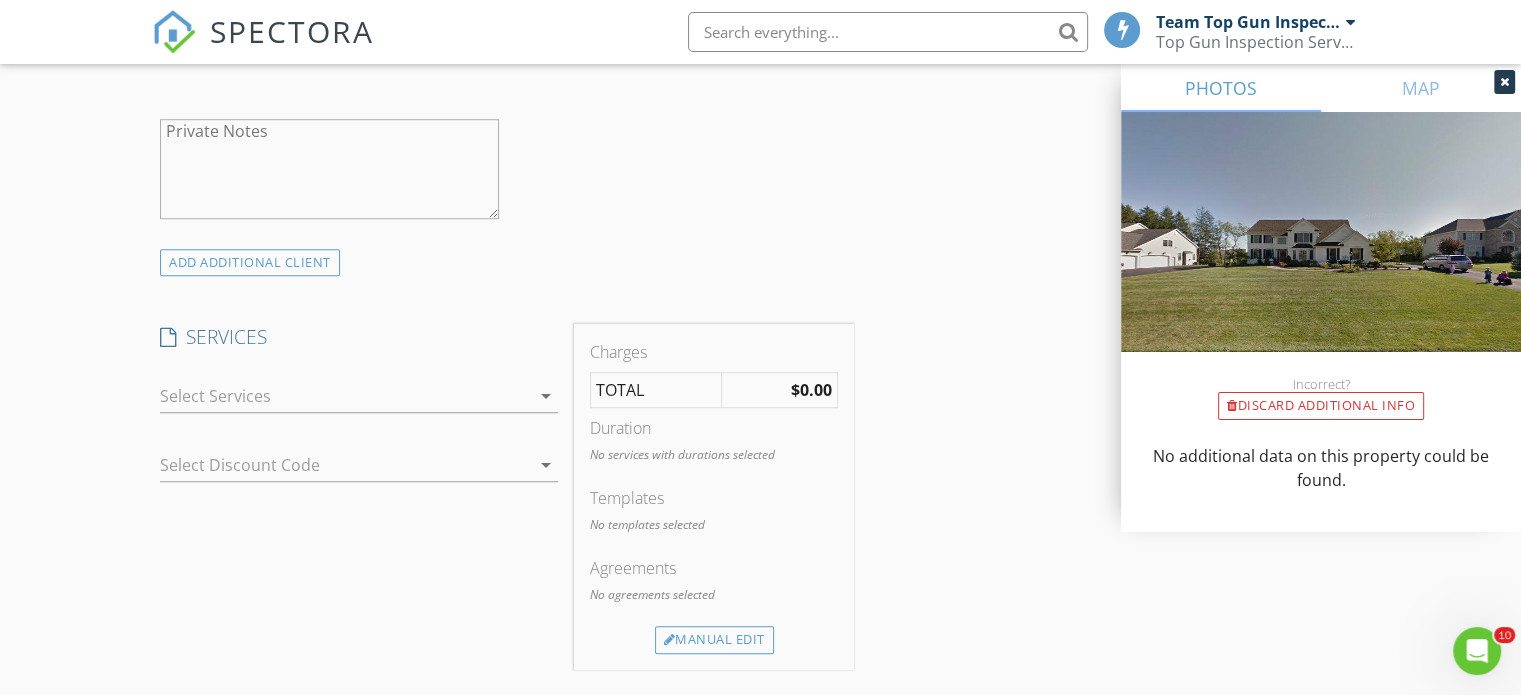 type on "315-882-2044" 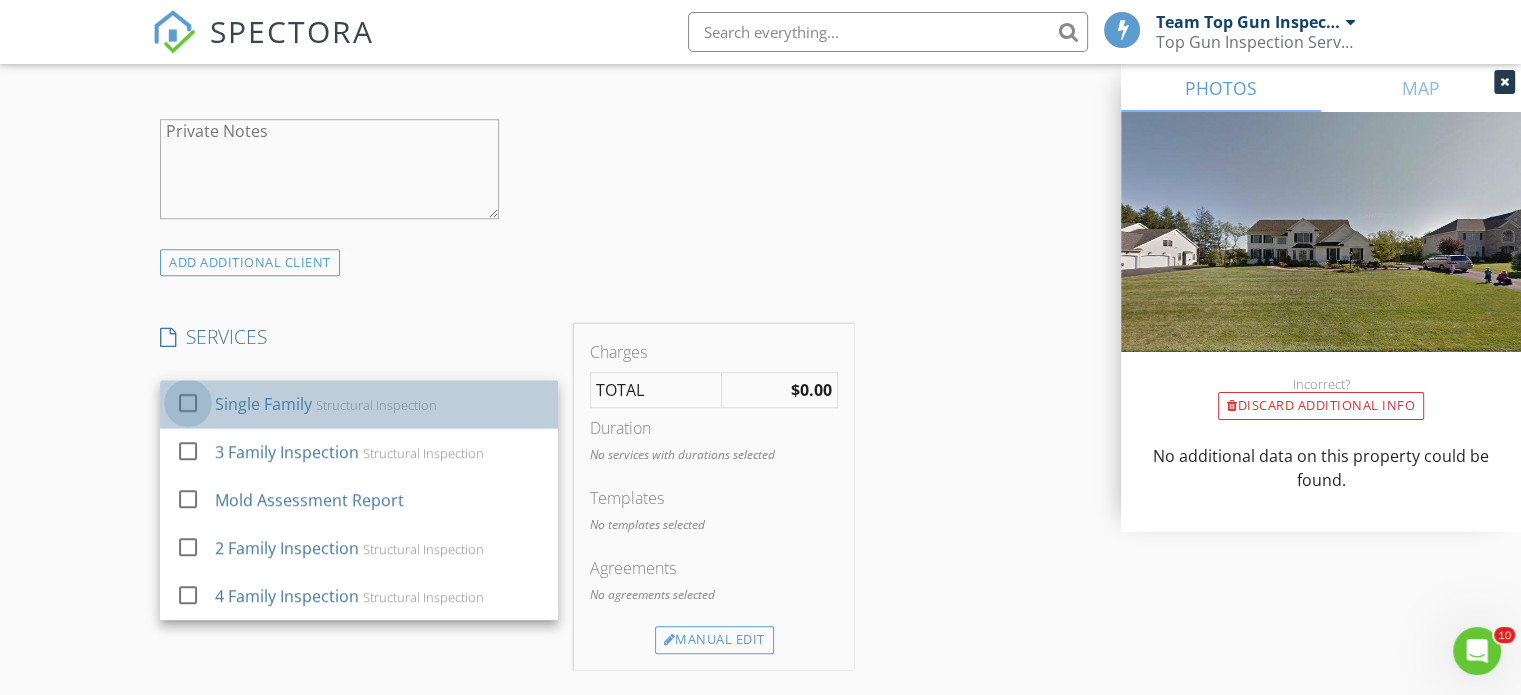 click at bounding box center (188, 403) 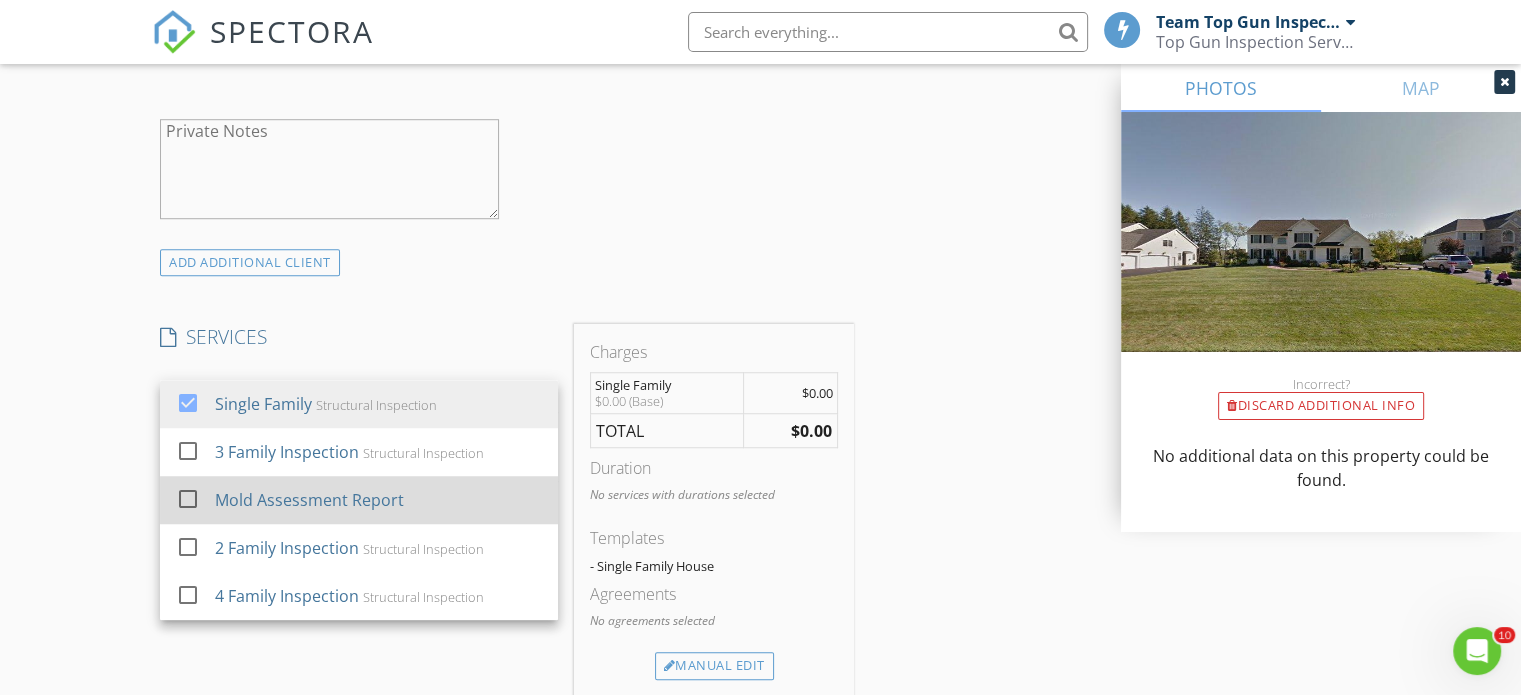 click at bounding box center [188, 499] 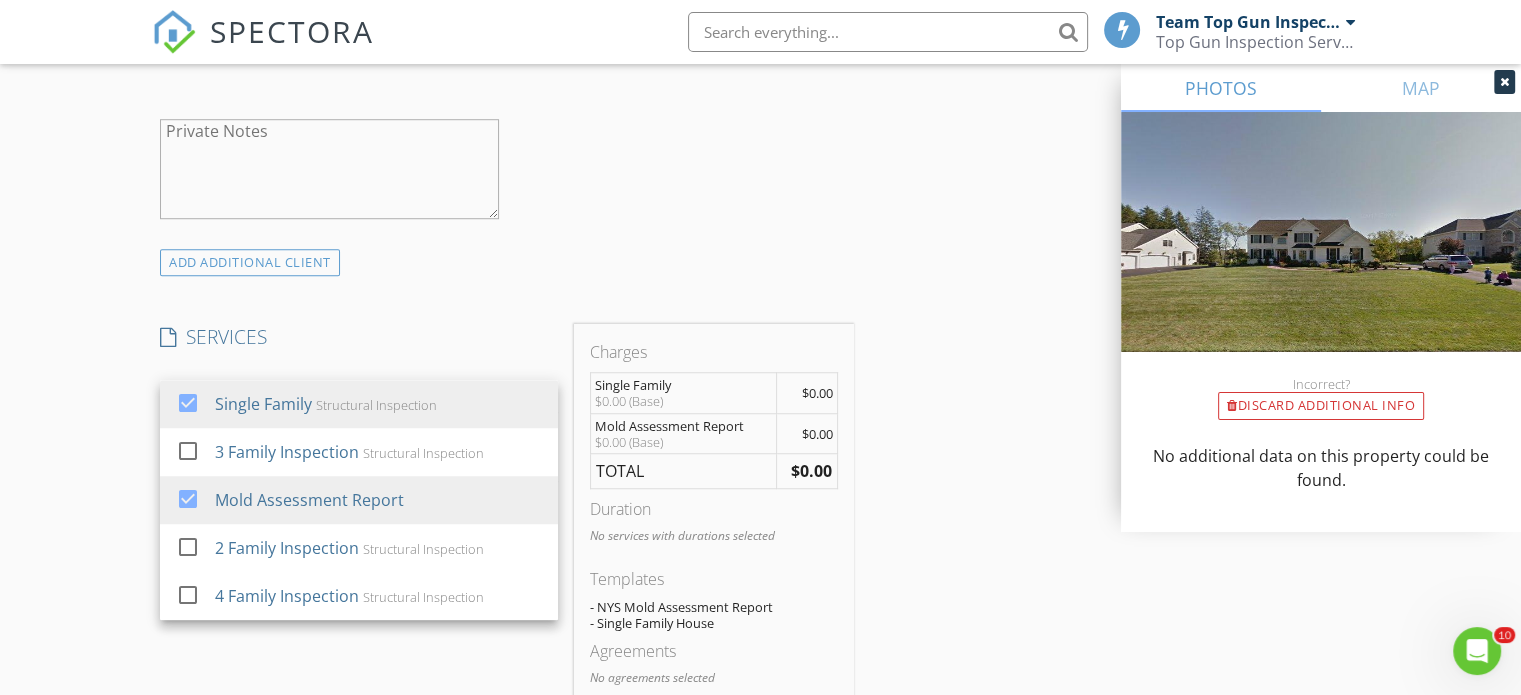 click on "SERVICES" at bounding box center [359, 337] 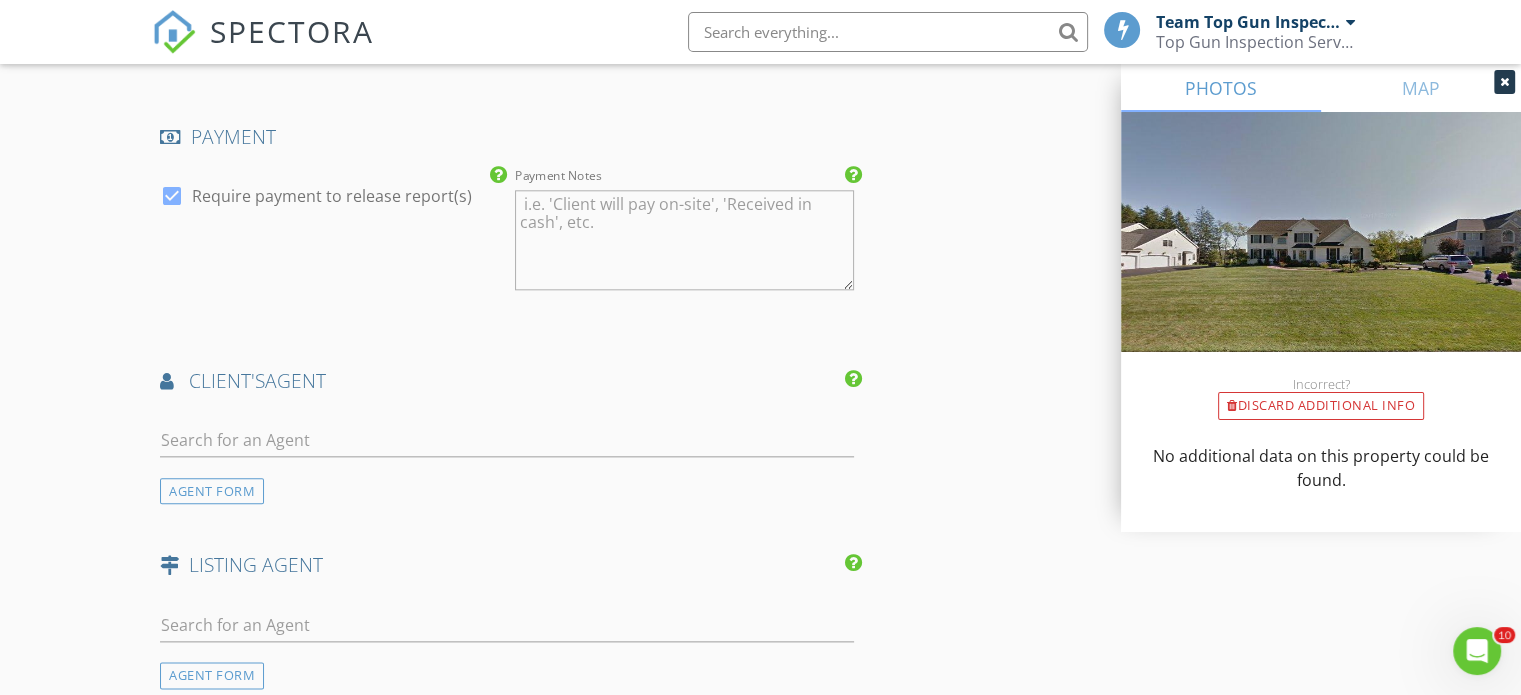 scroll, scrollTop: 2300, scrollLeft: 0, axis: vertical 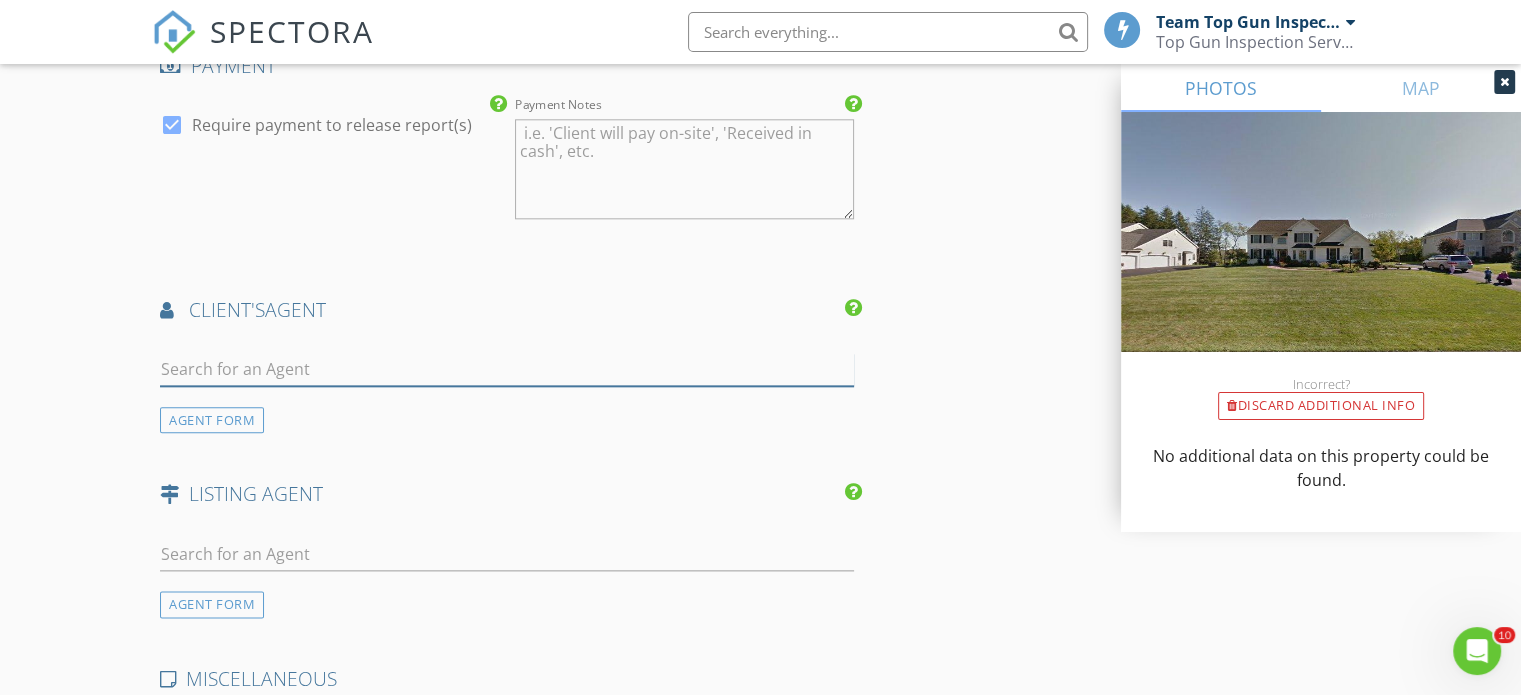 click at bounding box center [507, 369] 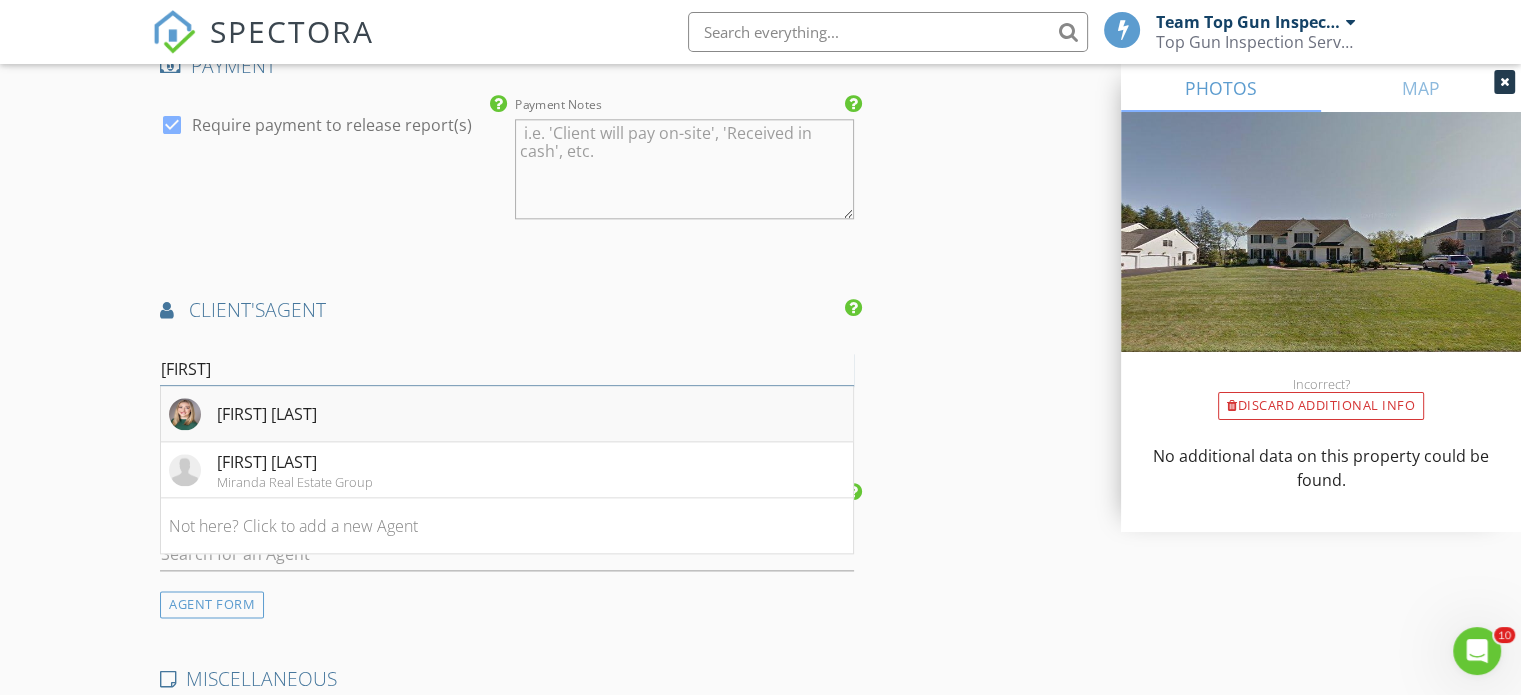 type on "Irene" 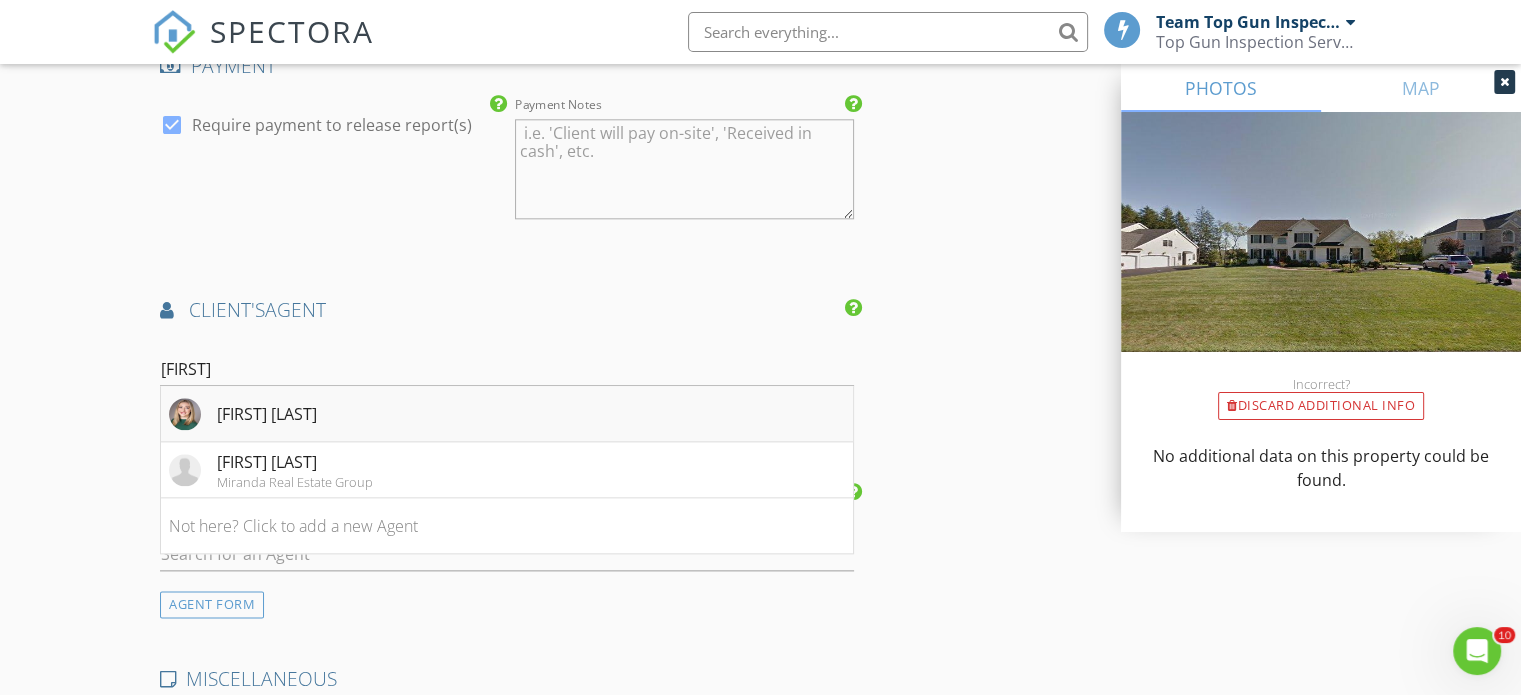 click on "Irene Kulbida" at bounding box center [267, 414] 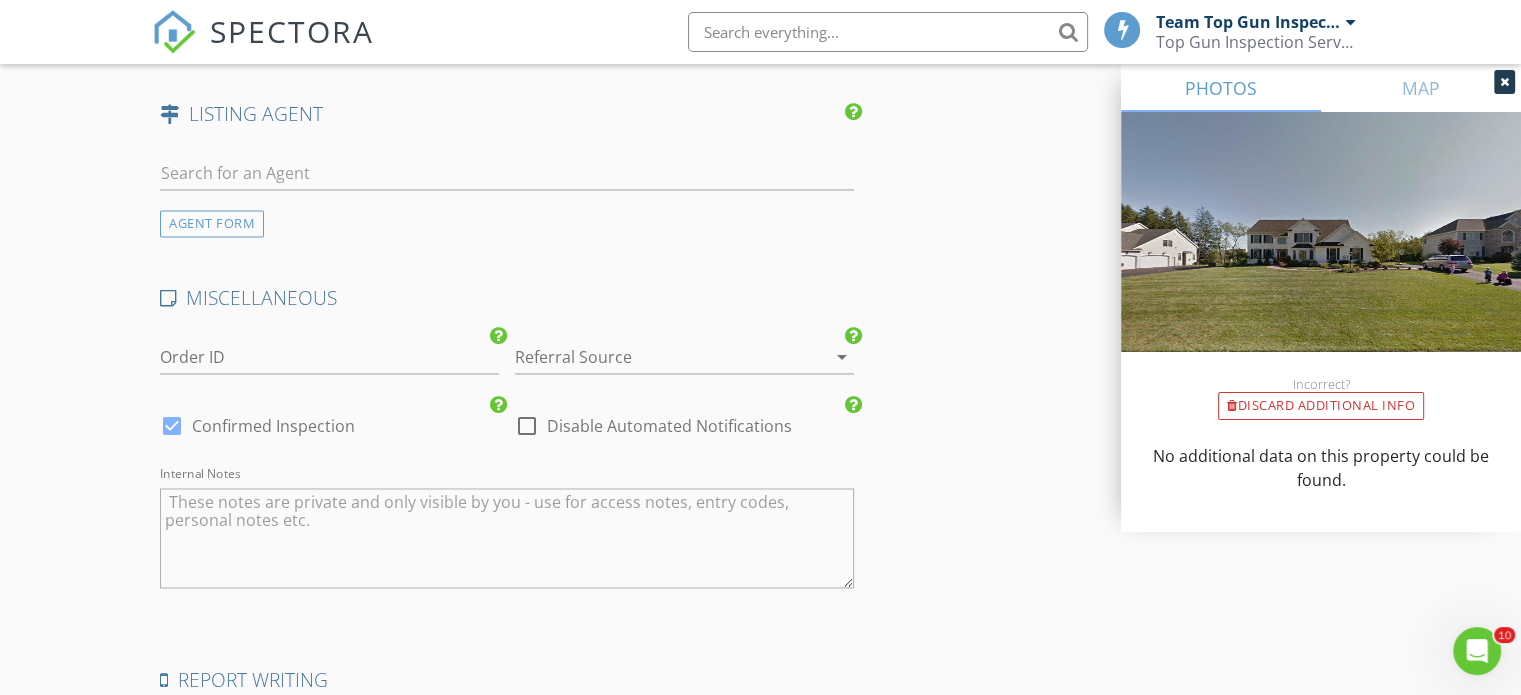 scroll, scrollTop: 3412, scrollLeft: 0, axis: vertical 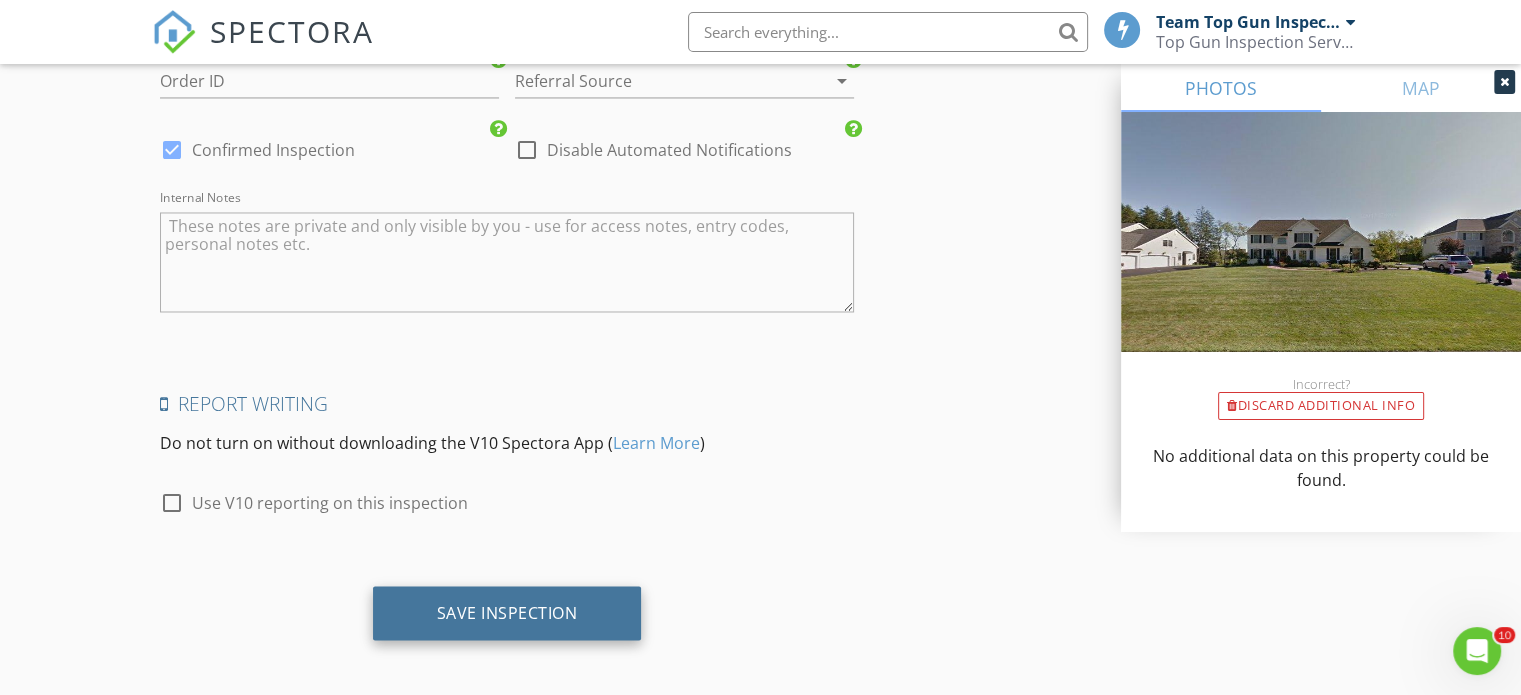 click on "Save Inspection" at bounding box center [507, 612] 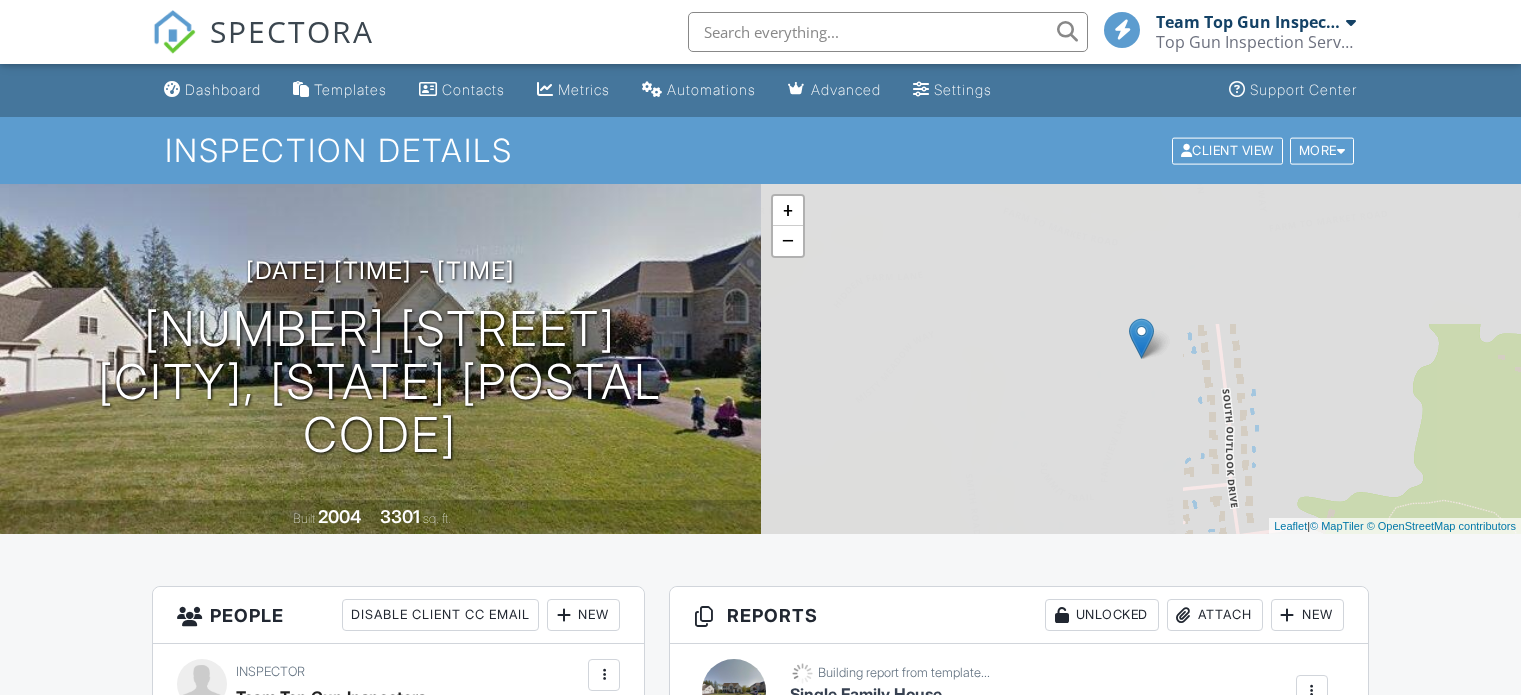 scroll, scrollTop: 0, scrollLeft: 0, axis: both 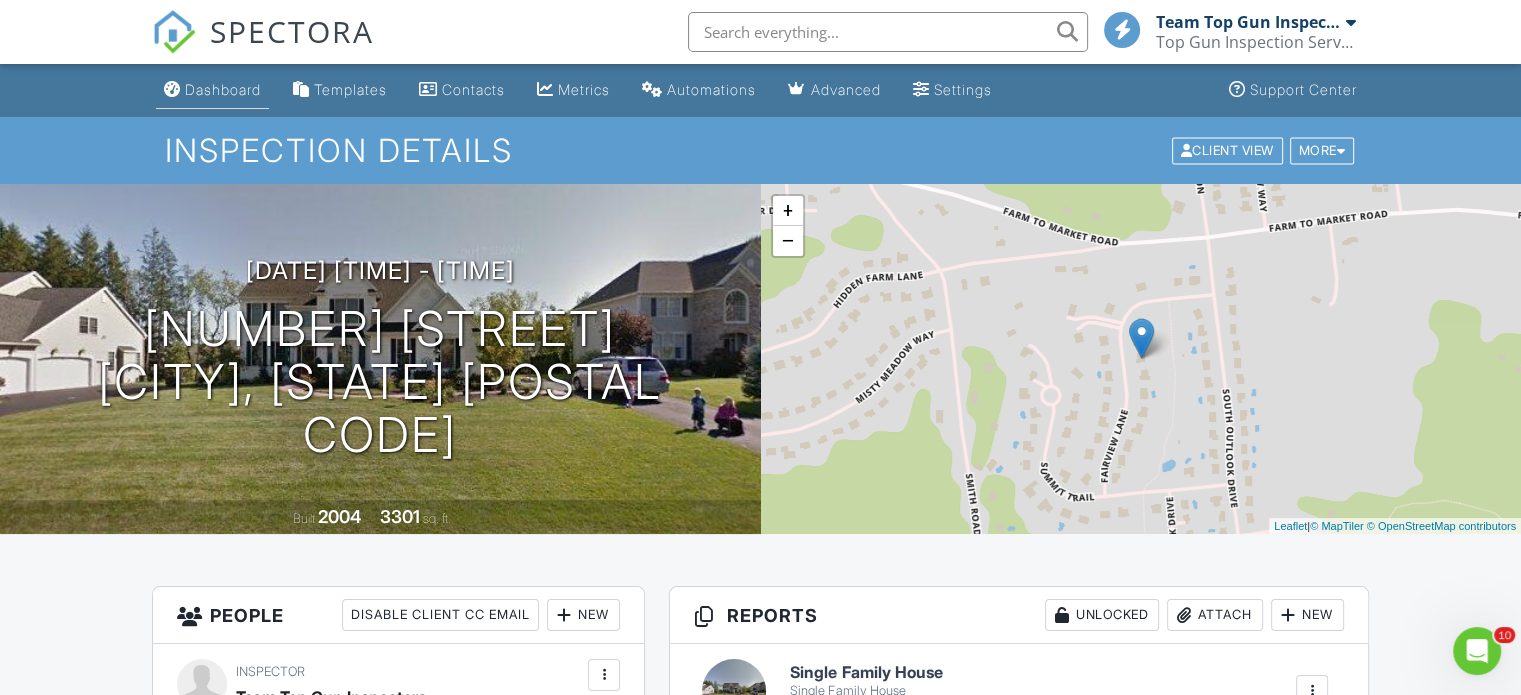click on "Dashboard" at bounding box center (223, 89) 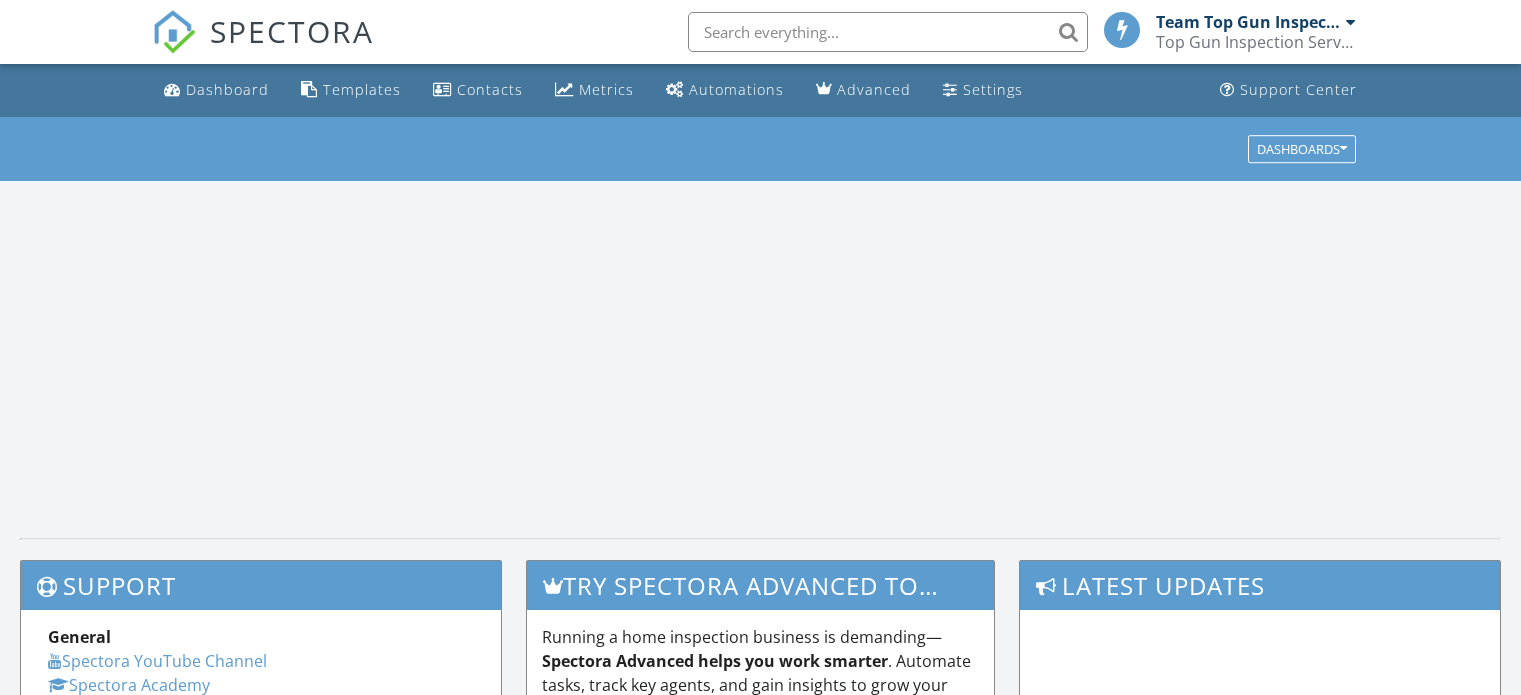 scroll, scrollTop: 0, scrollLeft: 0, axis: both 